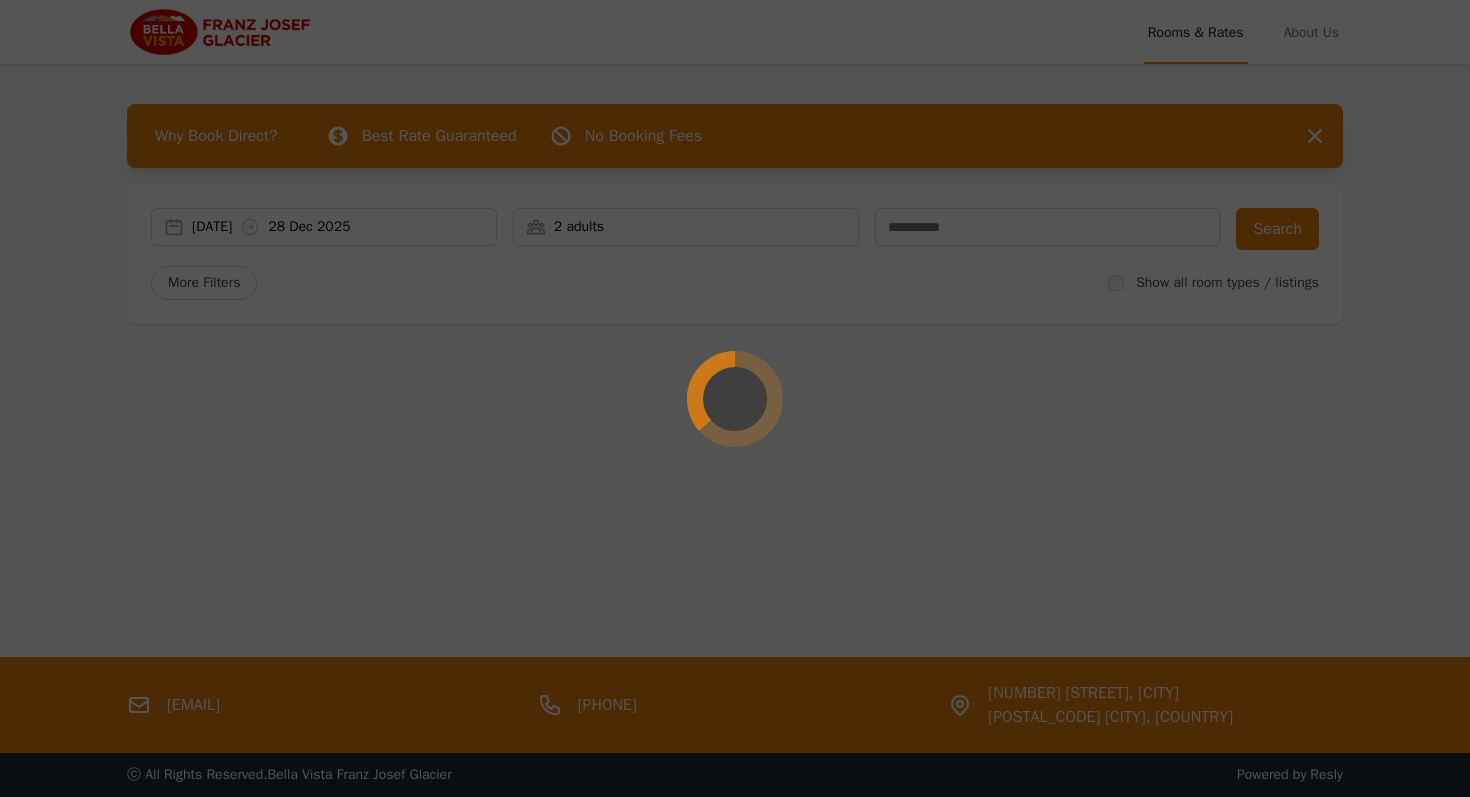 scroll, scrollTop: 0, scrollLeft: 0, axis: both 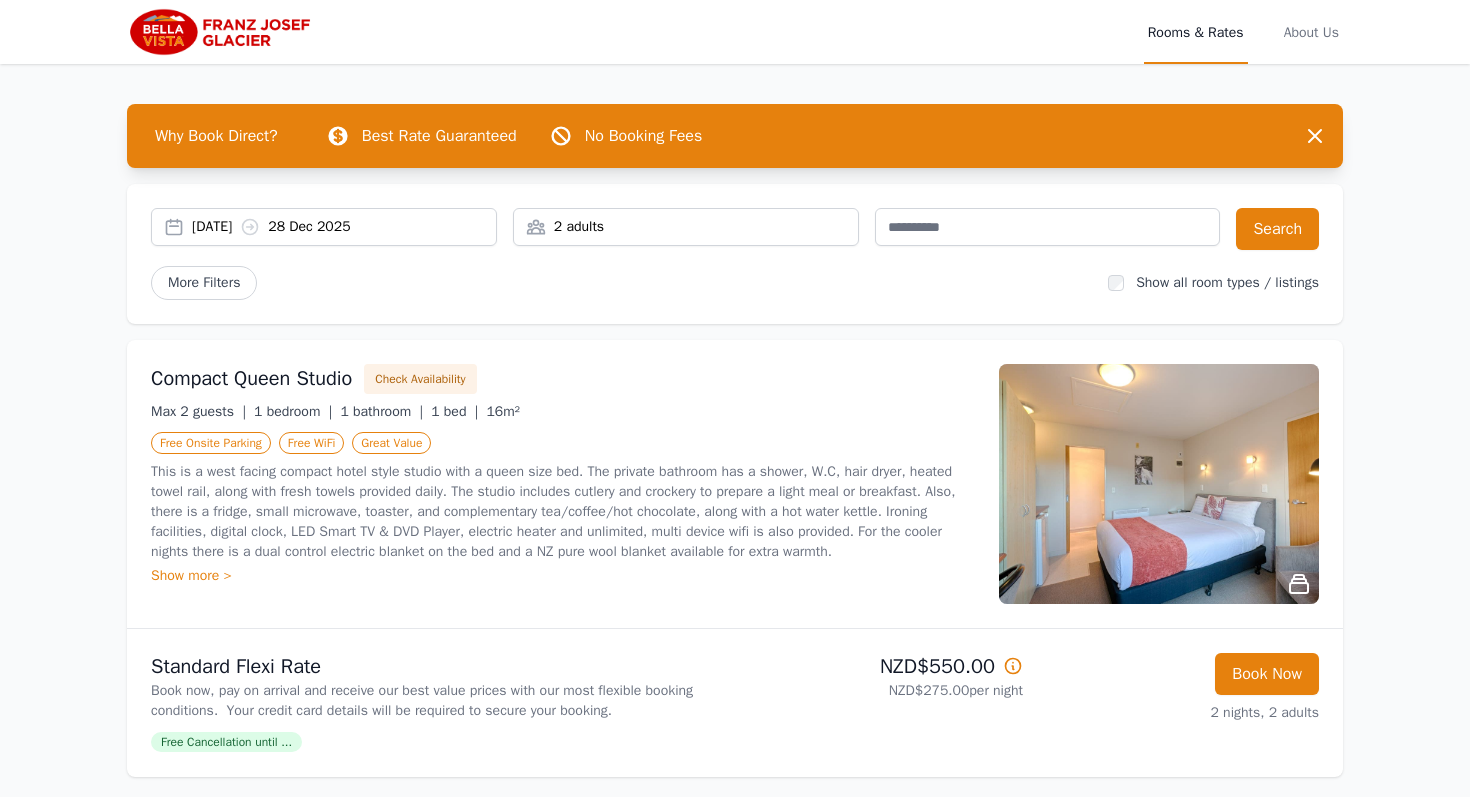 click on "2 adults" at bounding box center [686, 227] 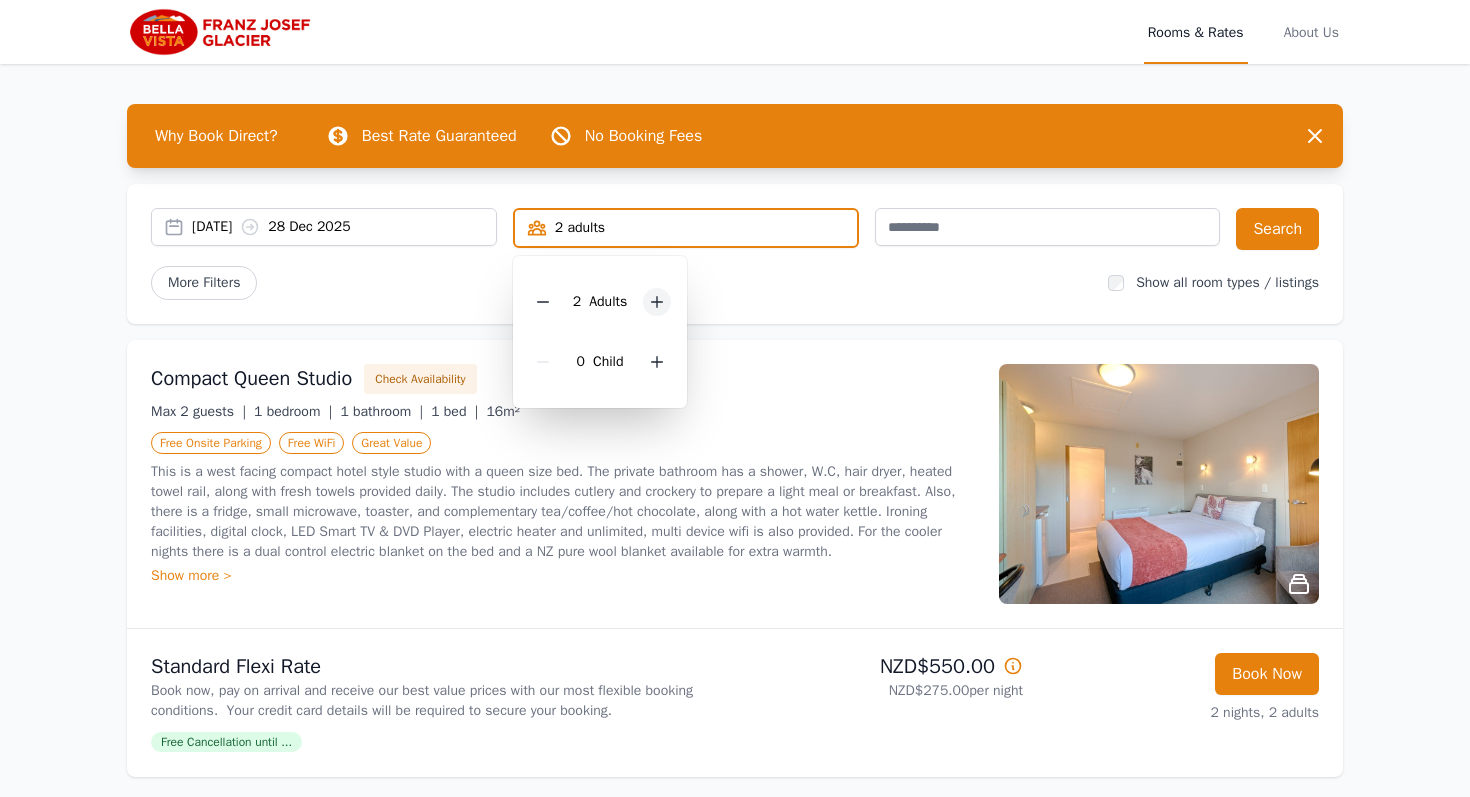click 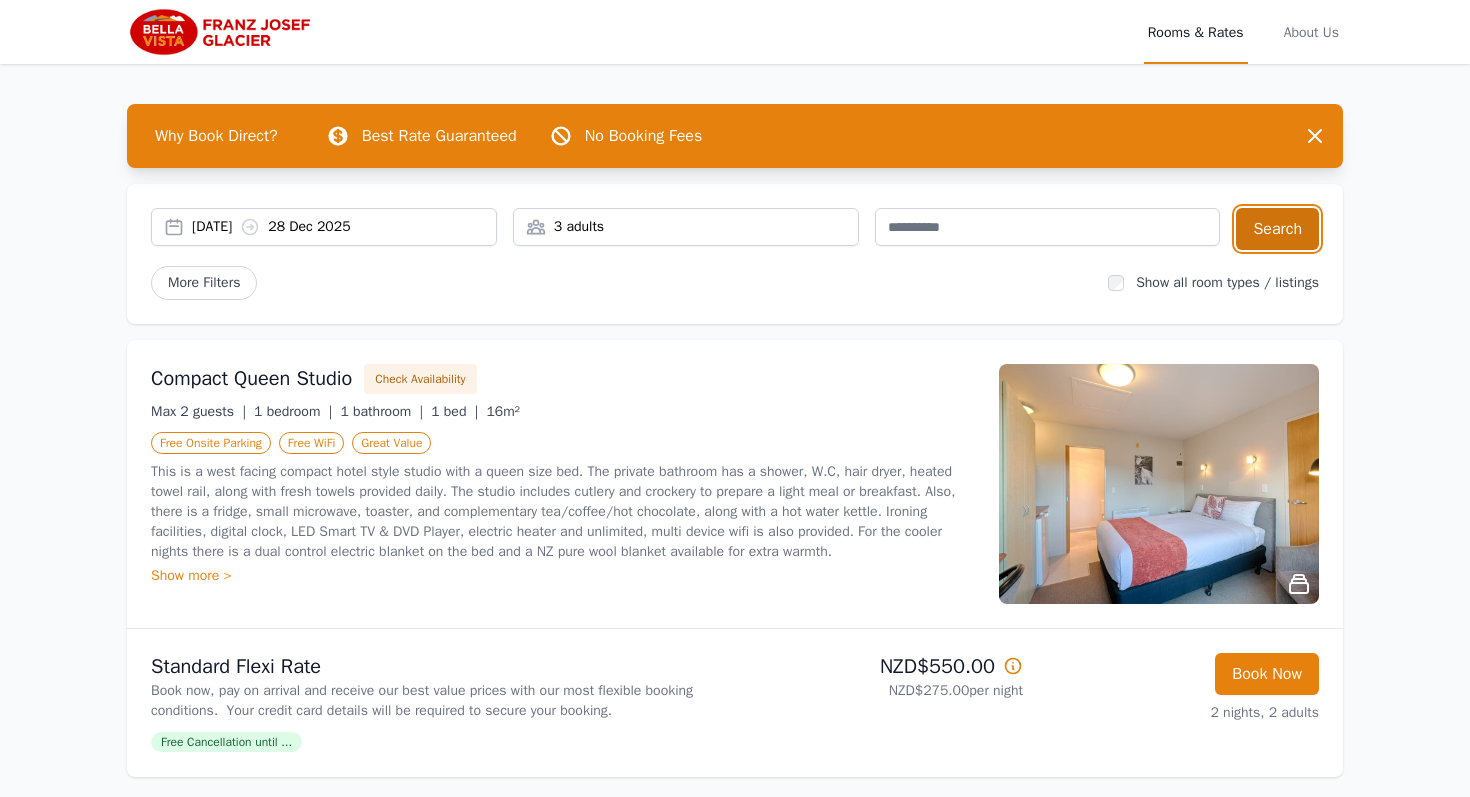 click on "Search" at bounding box center [1277, 229] 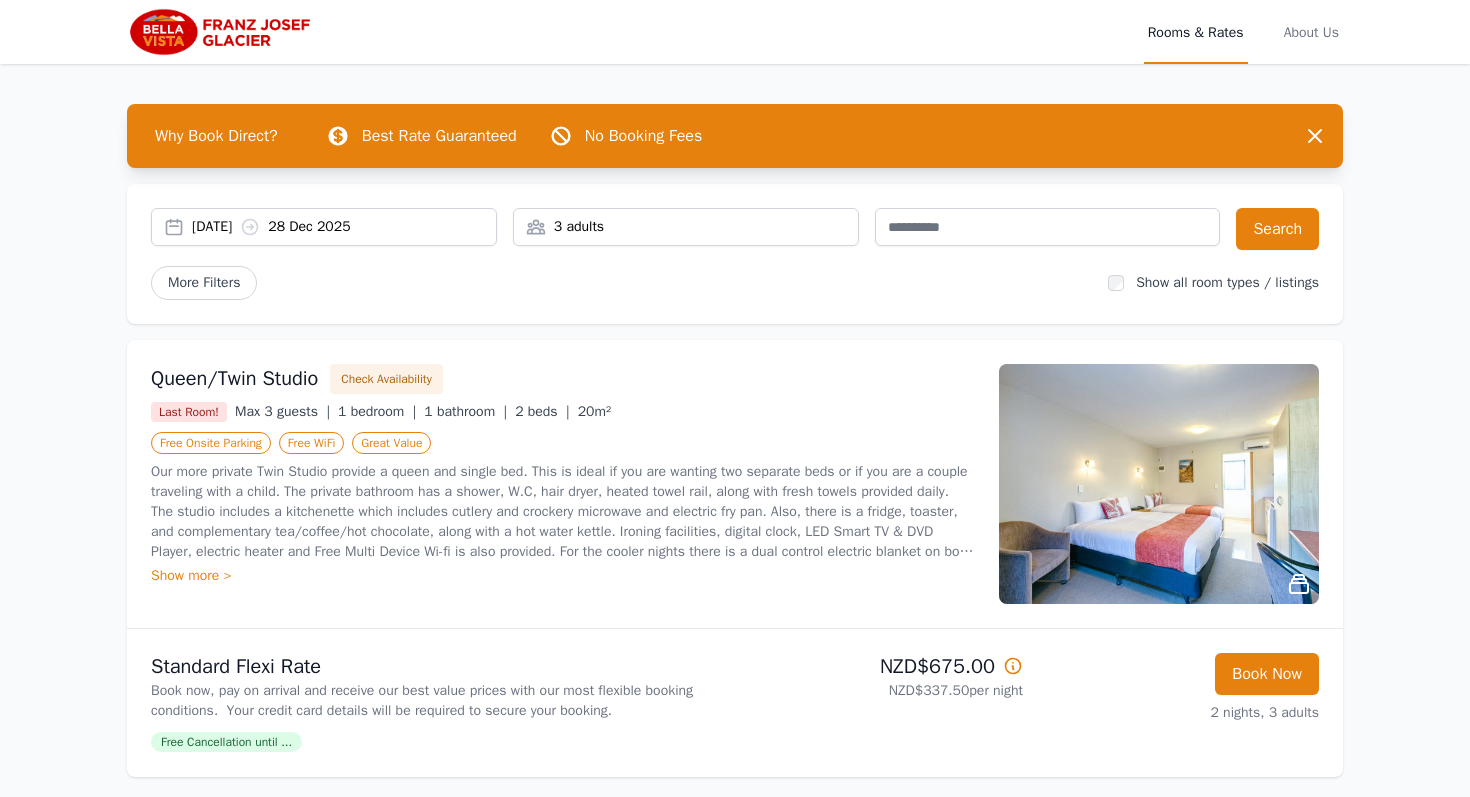 click at bounding box center [1159, 484] 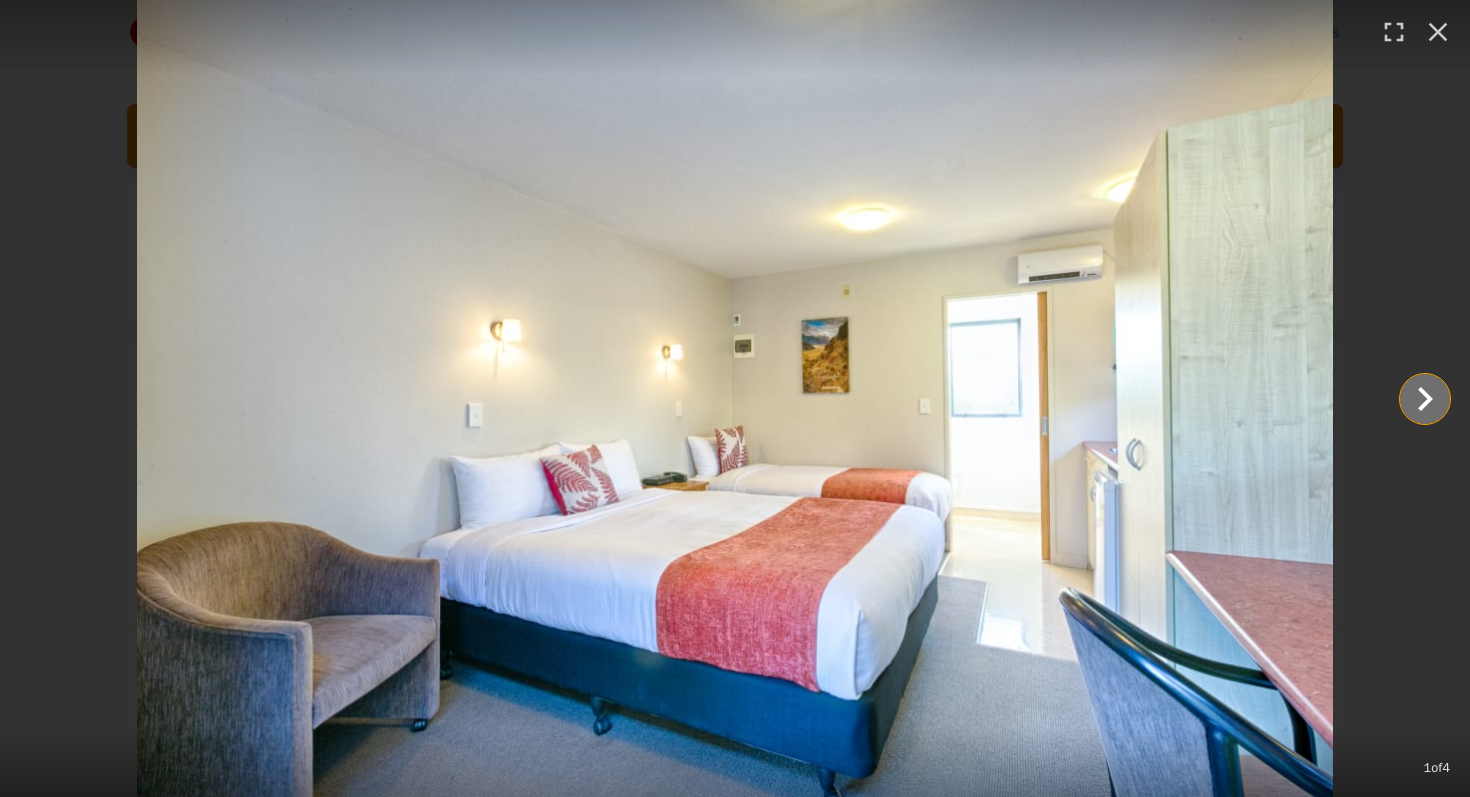 click 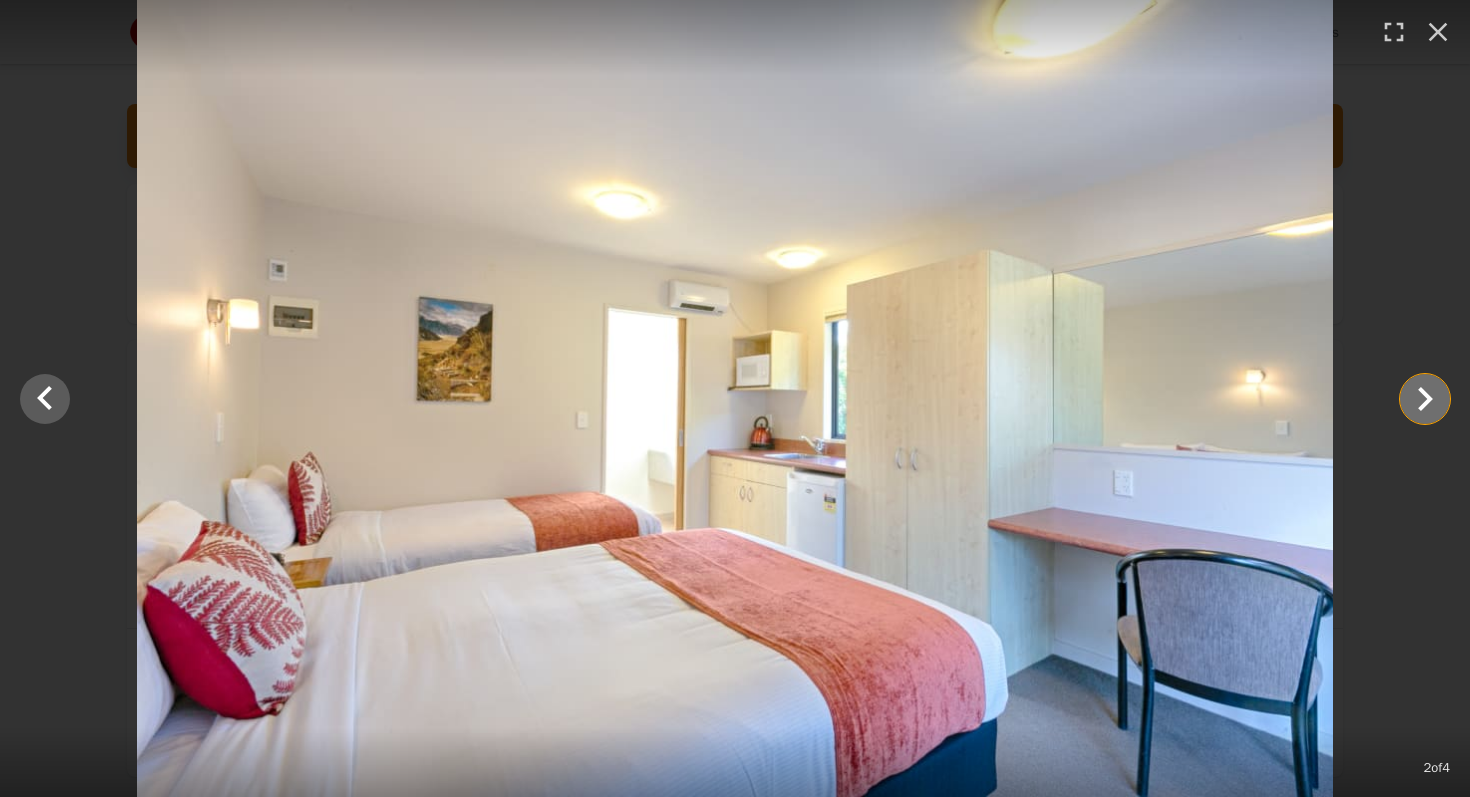 click 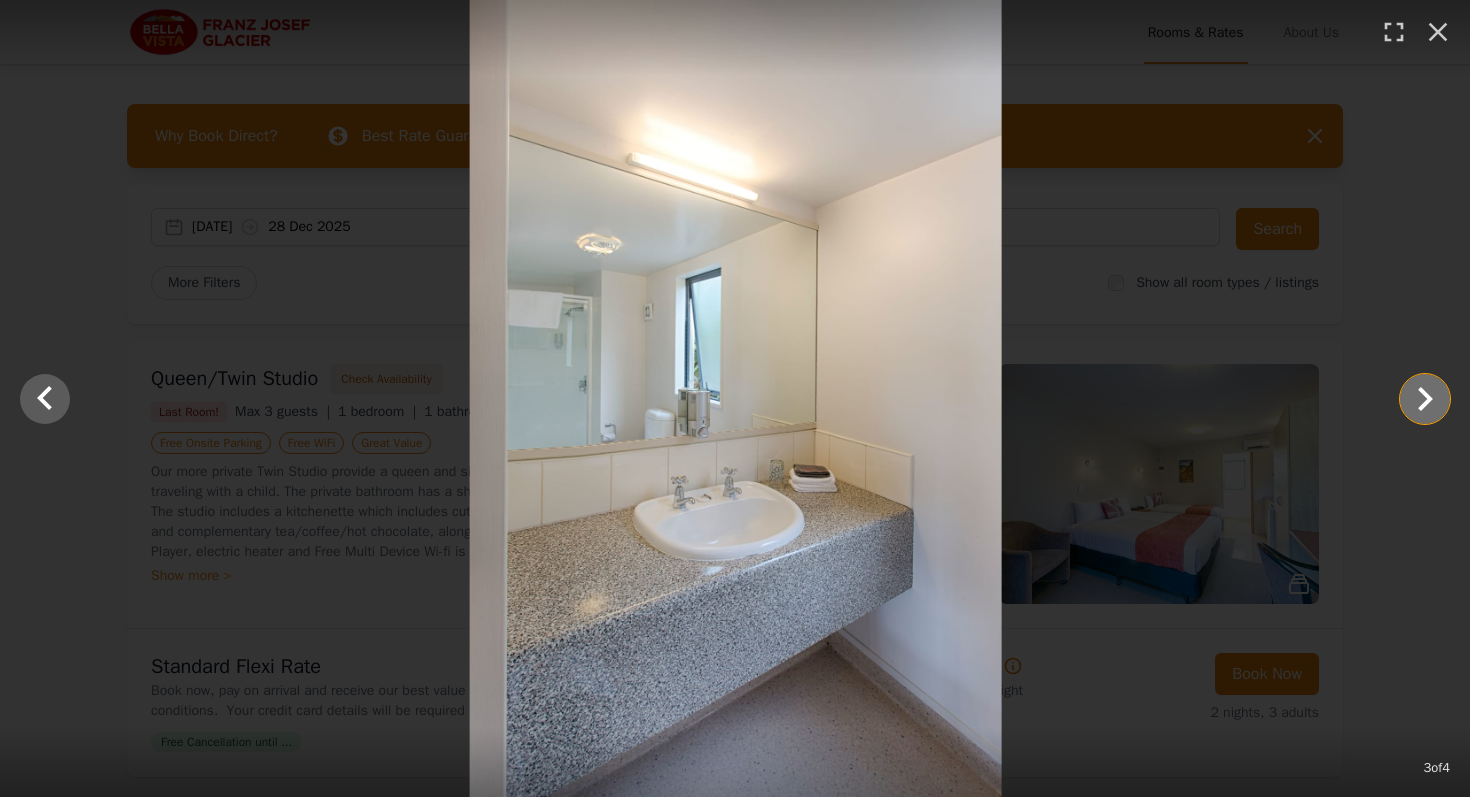 click 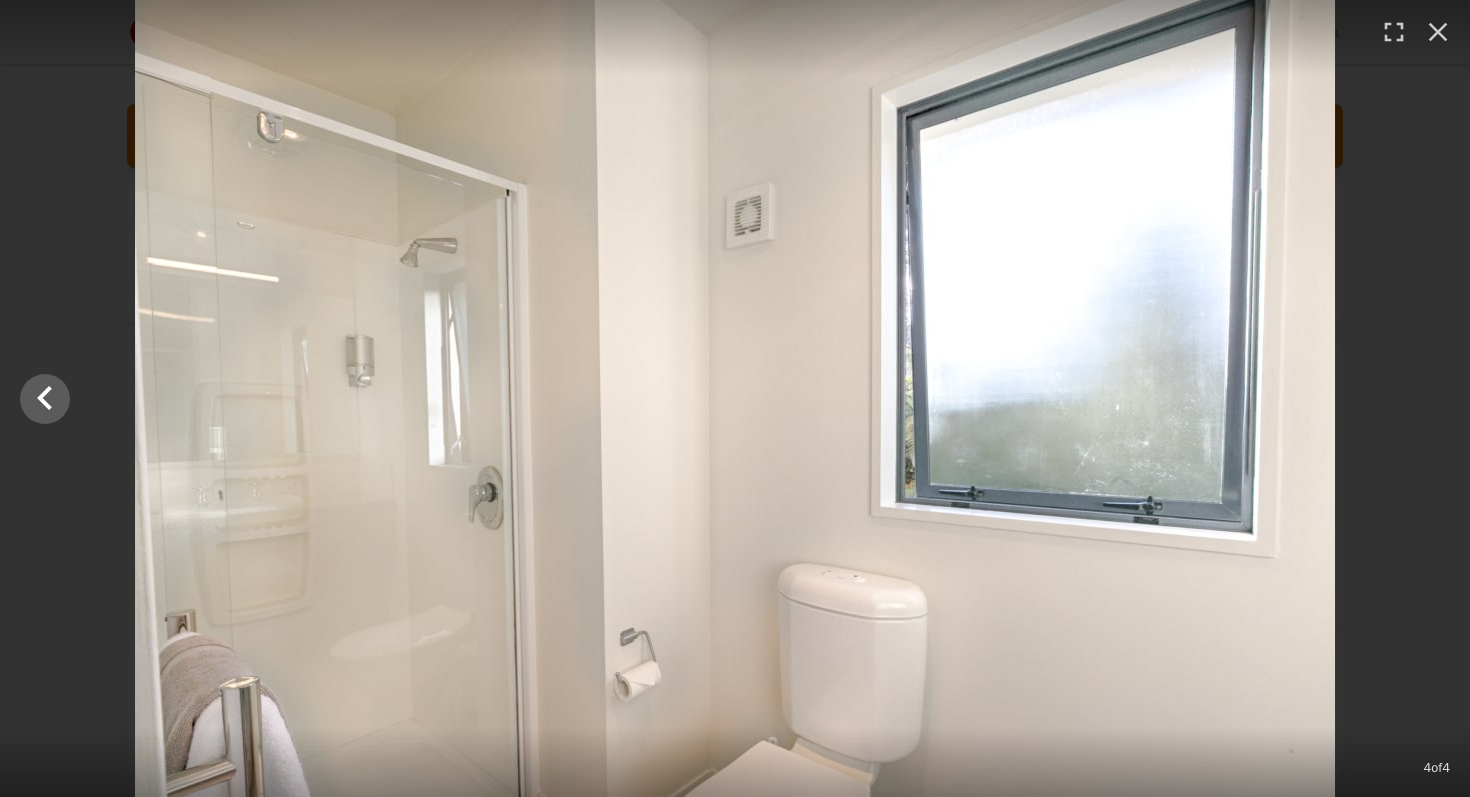 click at bounding box center [735, 398] 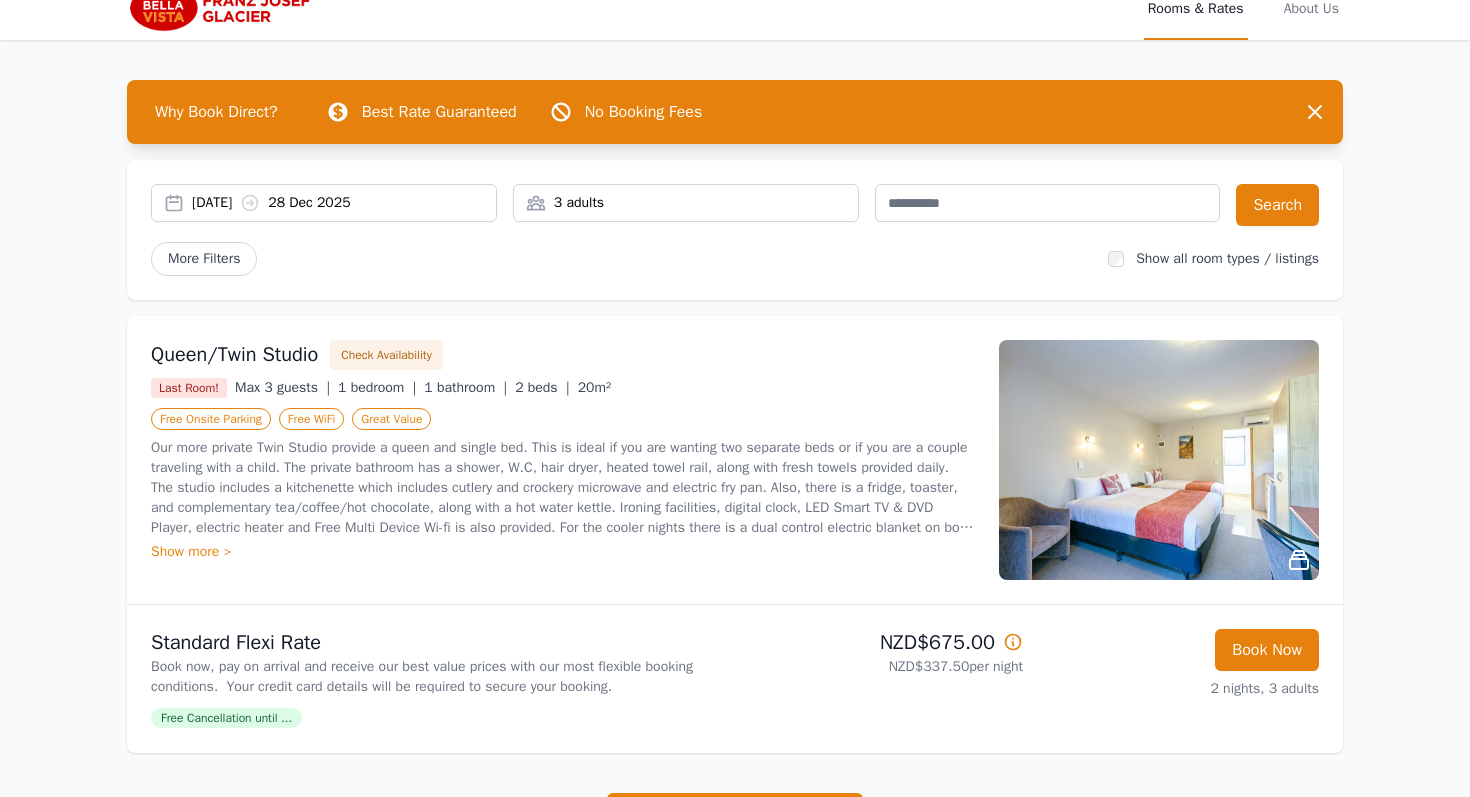 scroll, scrollTop: 31, scrollLeft: 0, axis: vertical 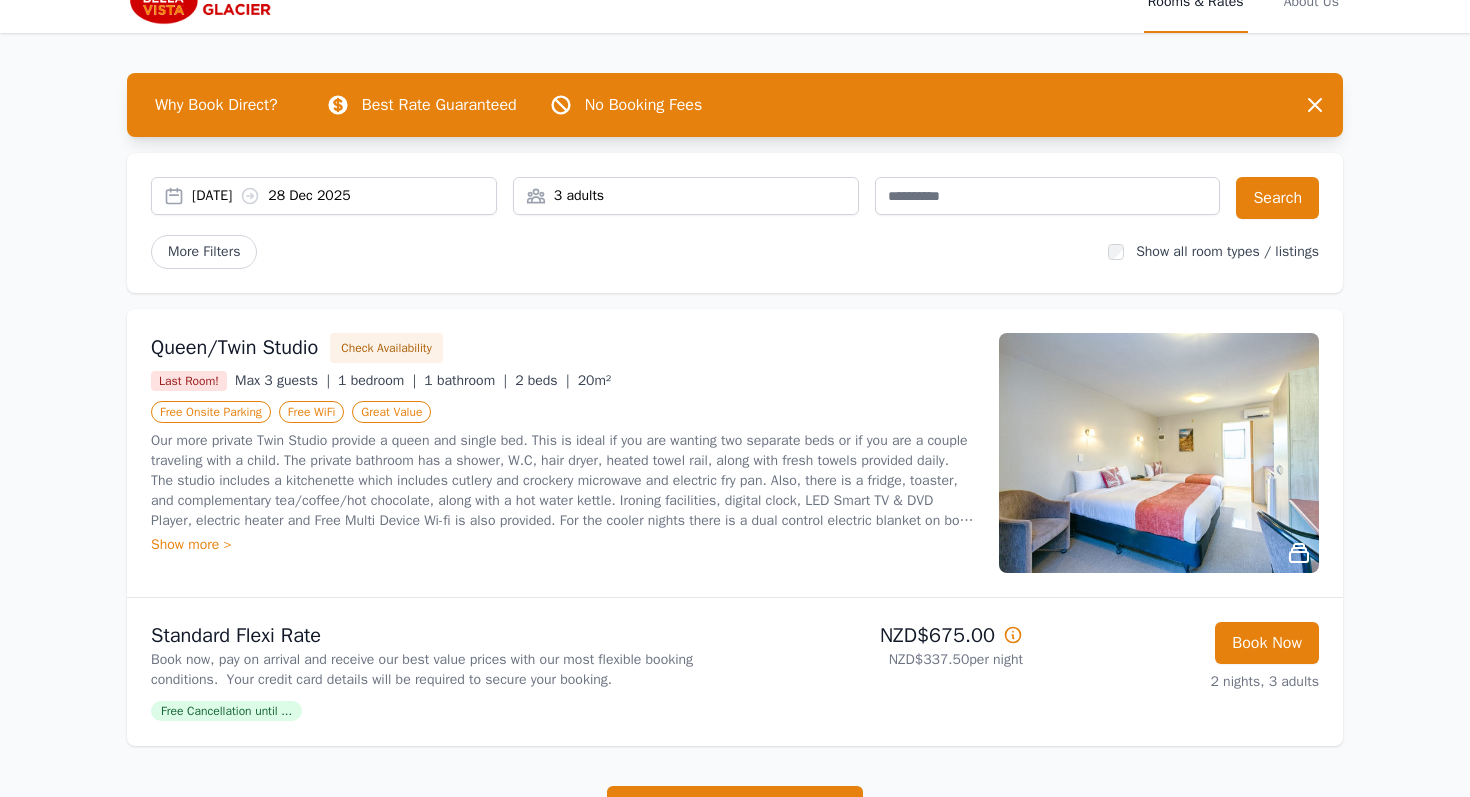 click on "Show more >" at bounding box center [563, 545] 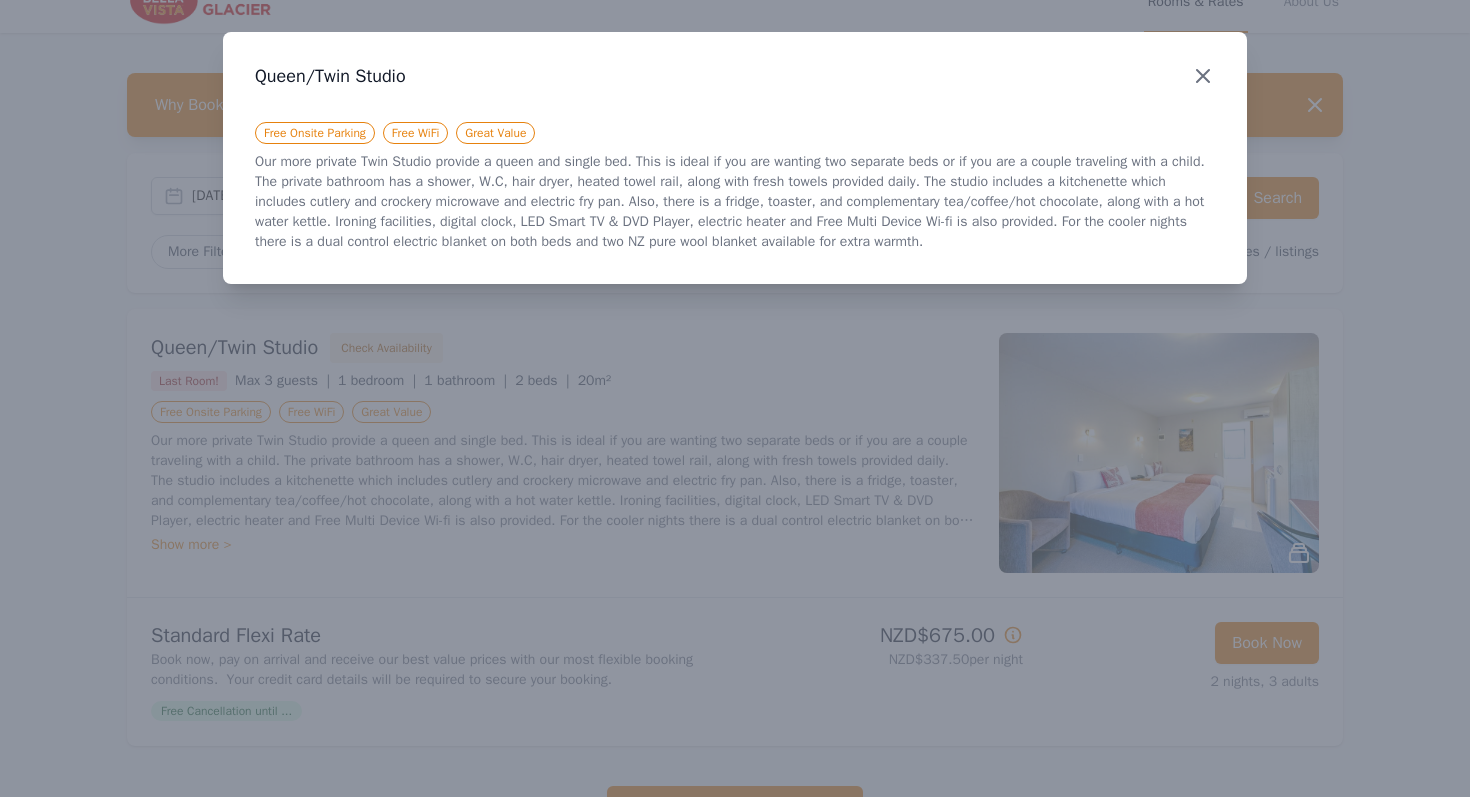 click 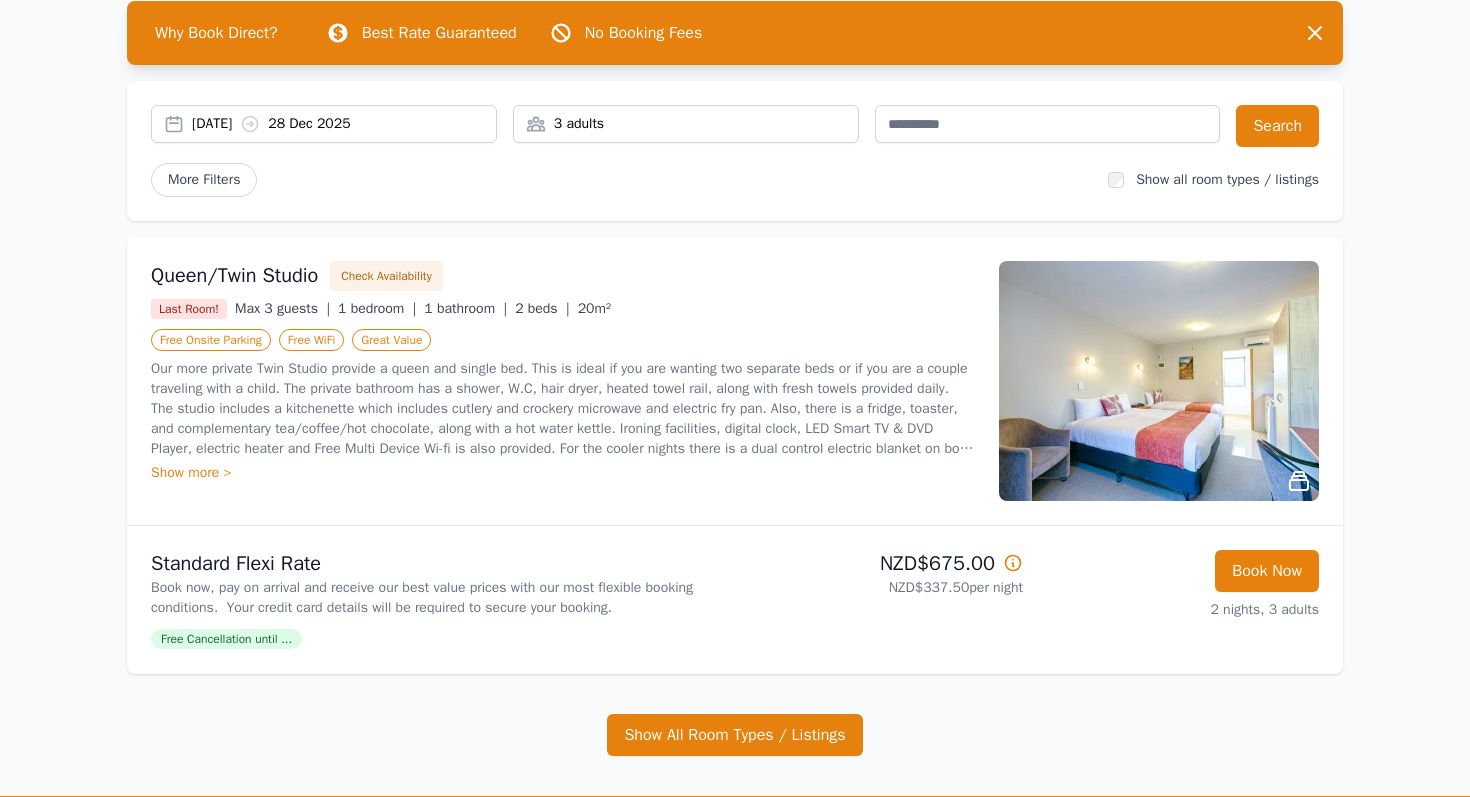 scroll, scrollTop: 115, scrollLeft: 0, axis: vertical 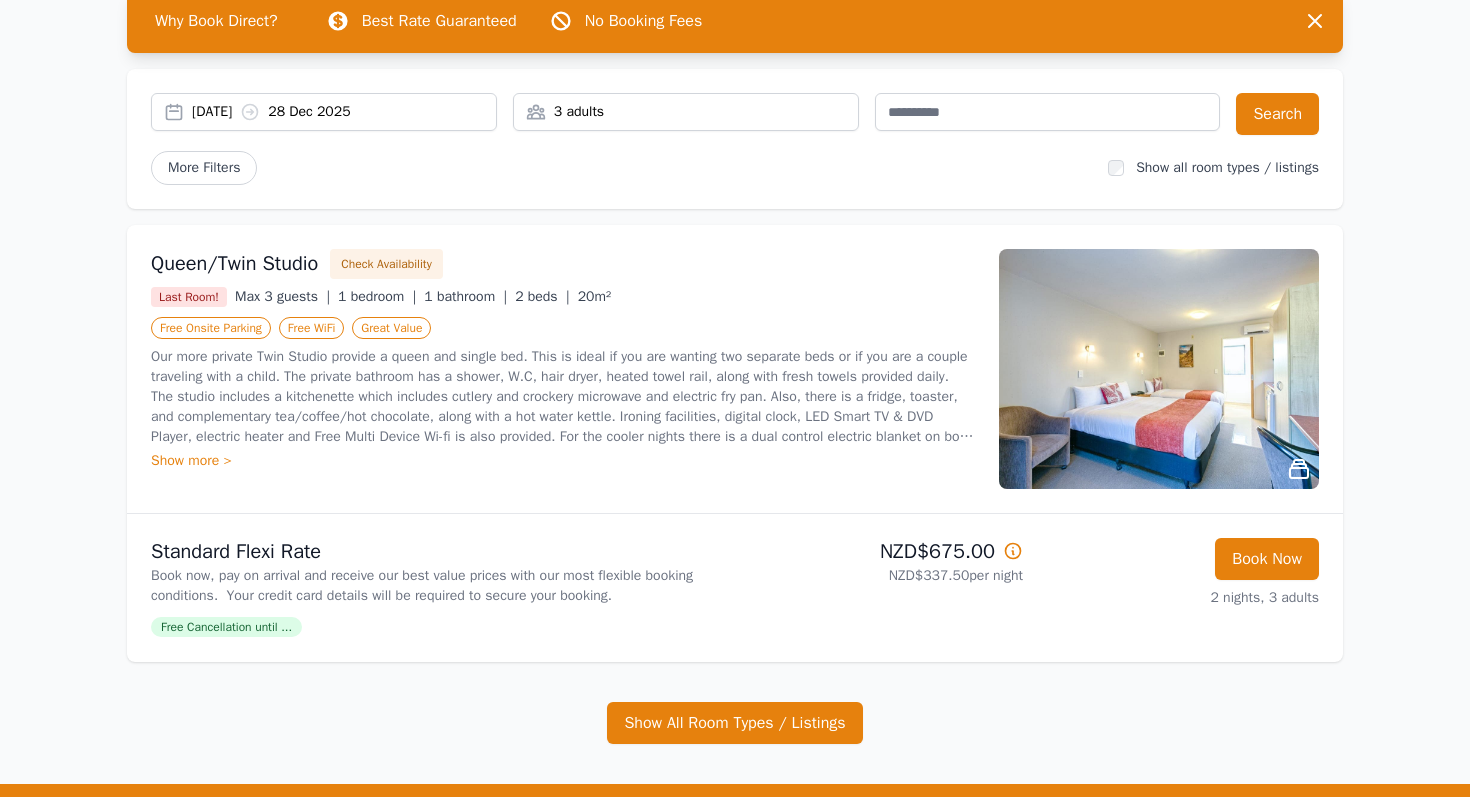click on "Free Cancellation until ..." at bounding box center [226, 627] 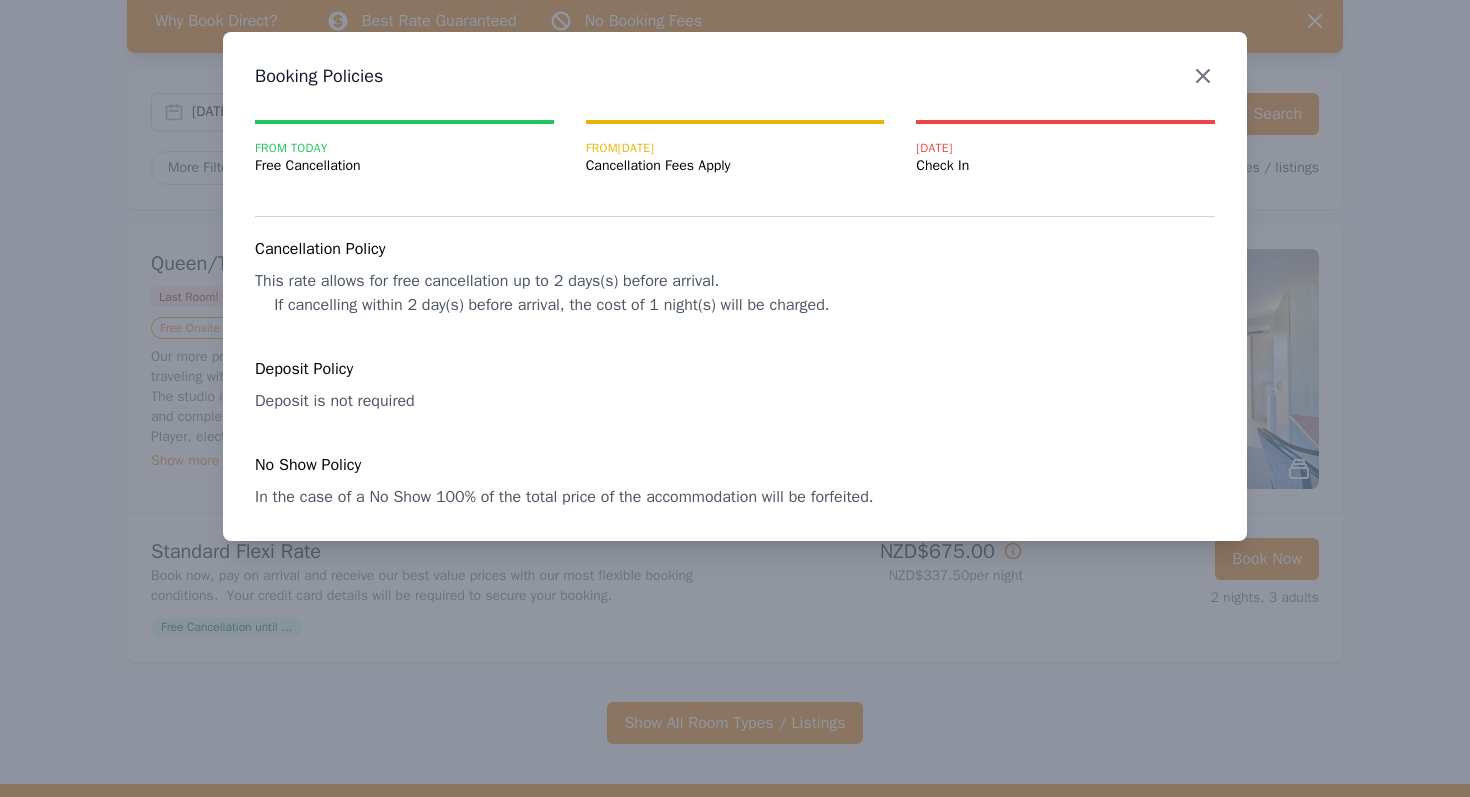click 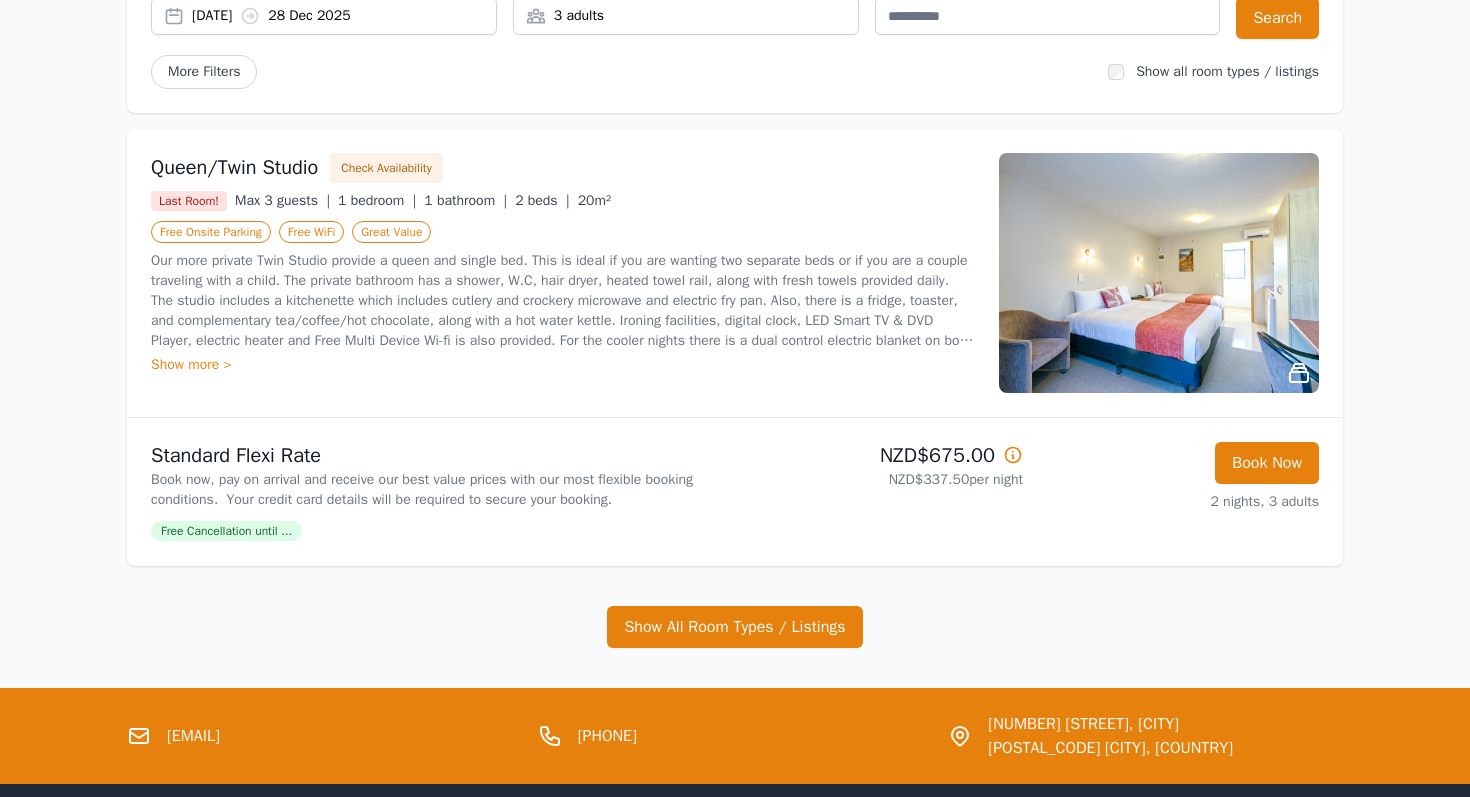 scroll, scrollTop: 215, scrollLeft: 0, axis: vertical 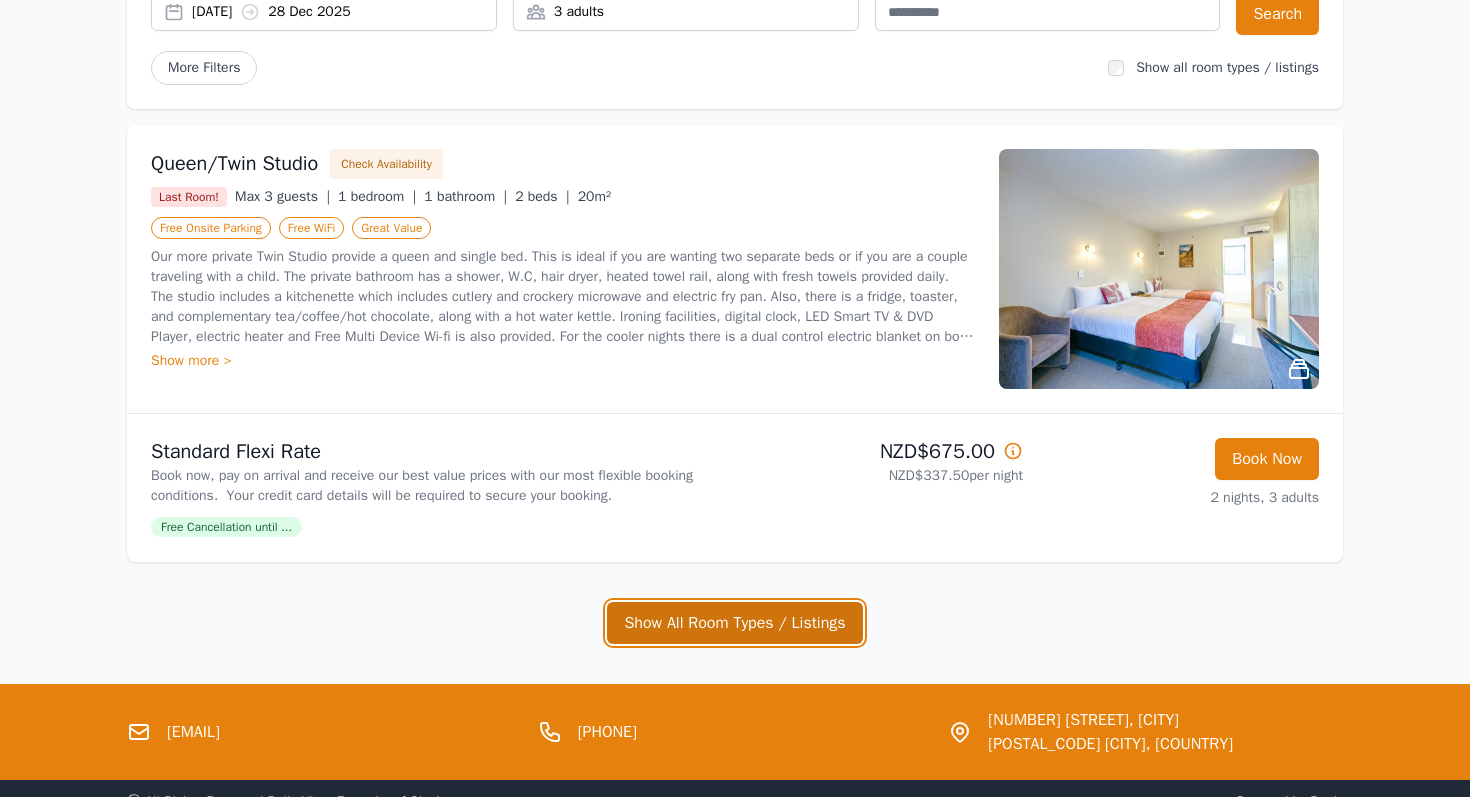 click on "Show All Room Types / Listings" at bounding box center [734, 623] 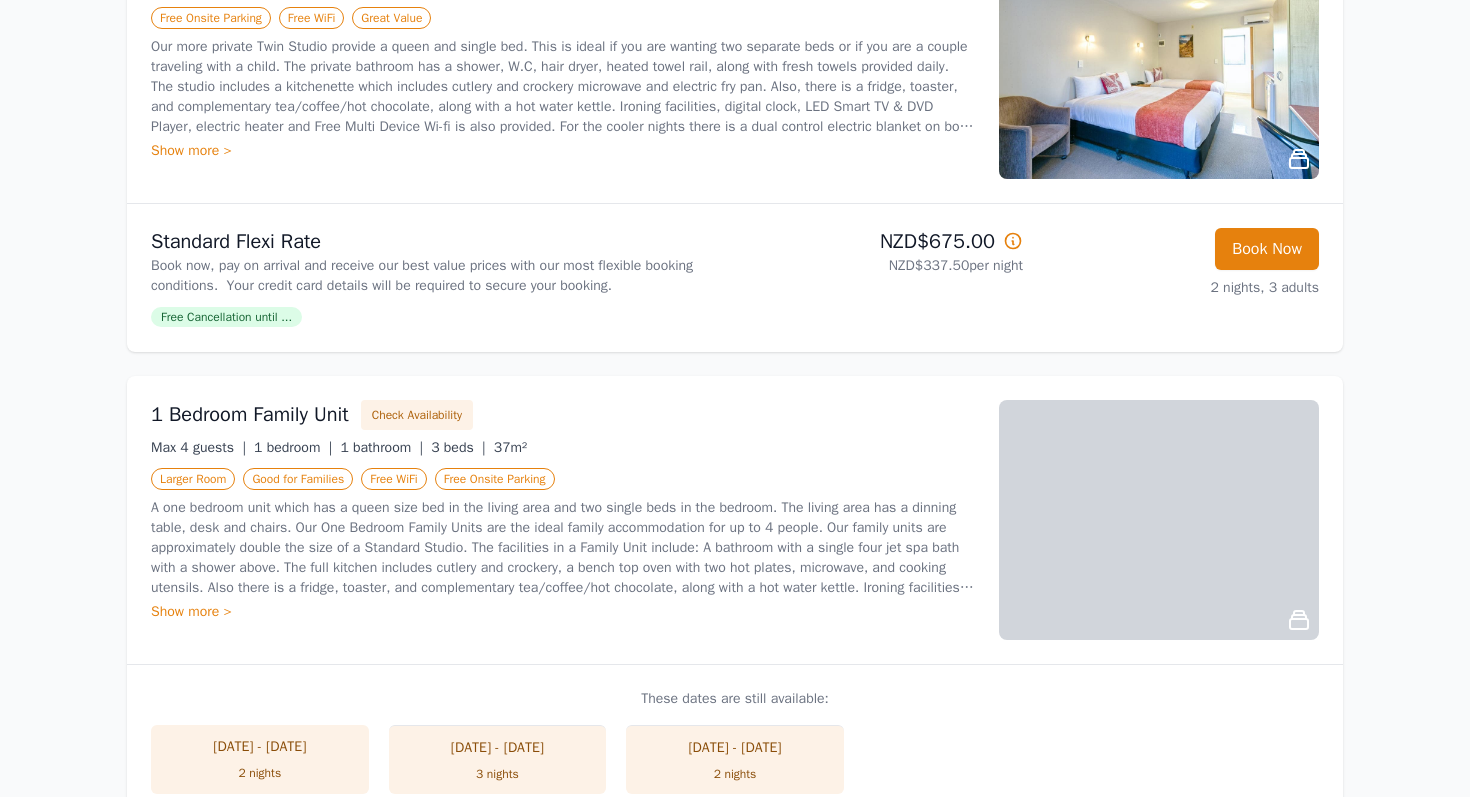 scroll, scrollTop: 421, scrollLeft: 0, axis: vertical 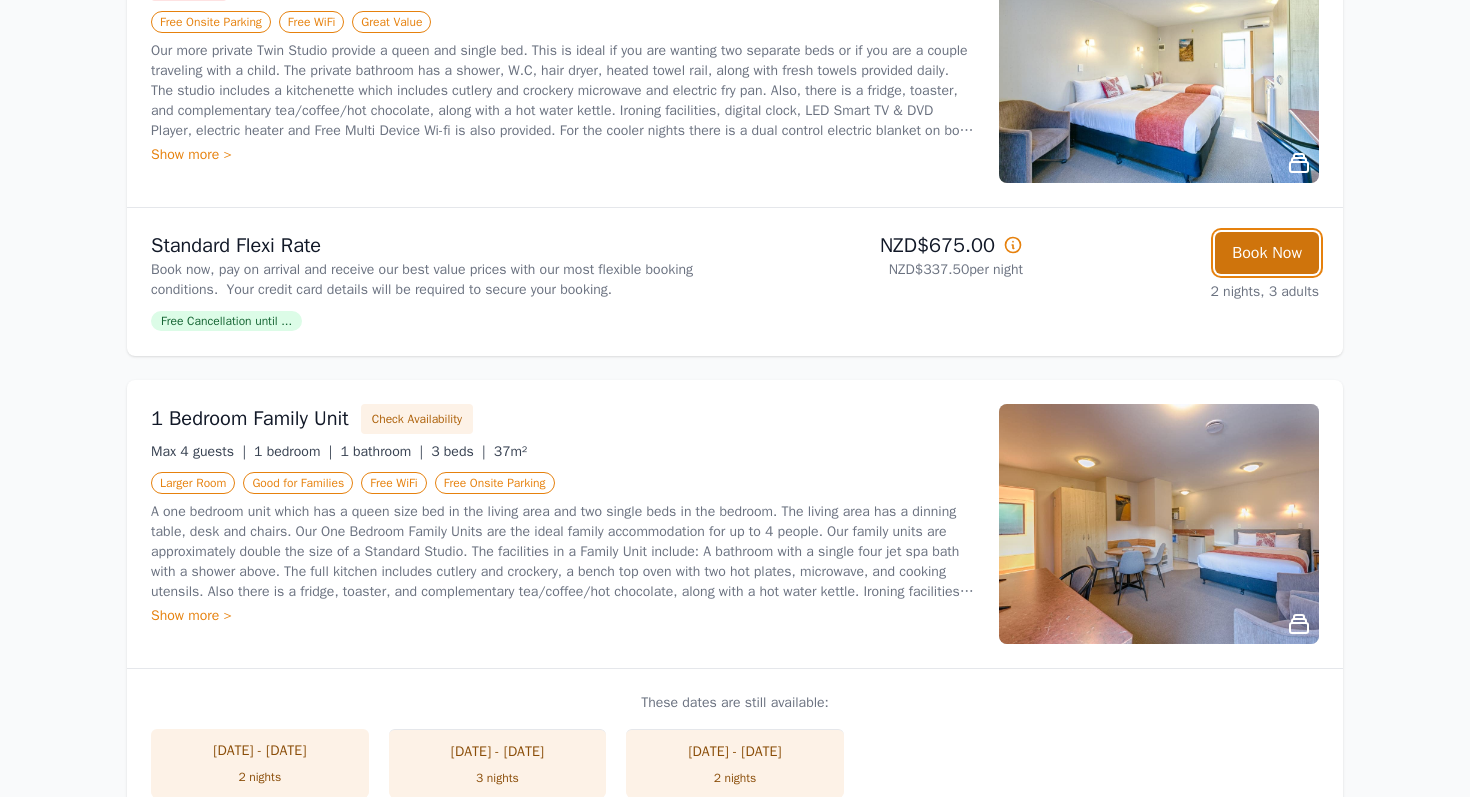 click on "Book Now" at bounding box center (1267, 253) 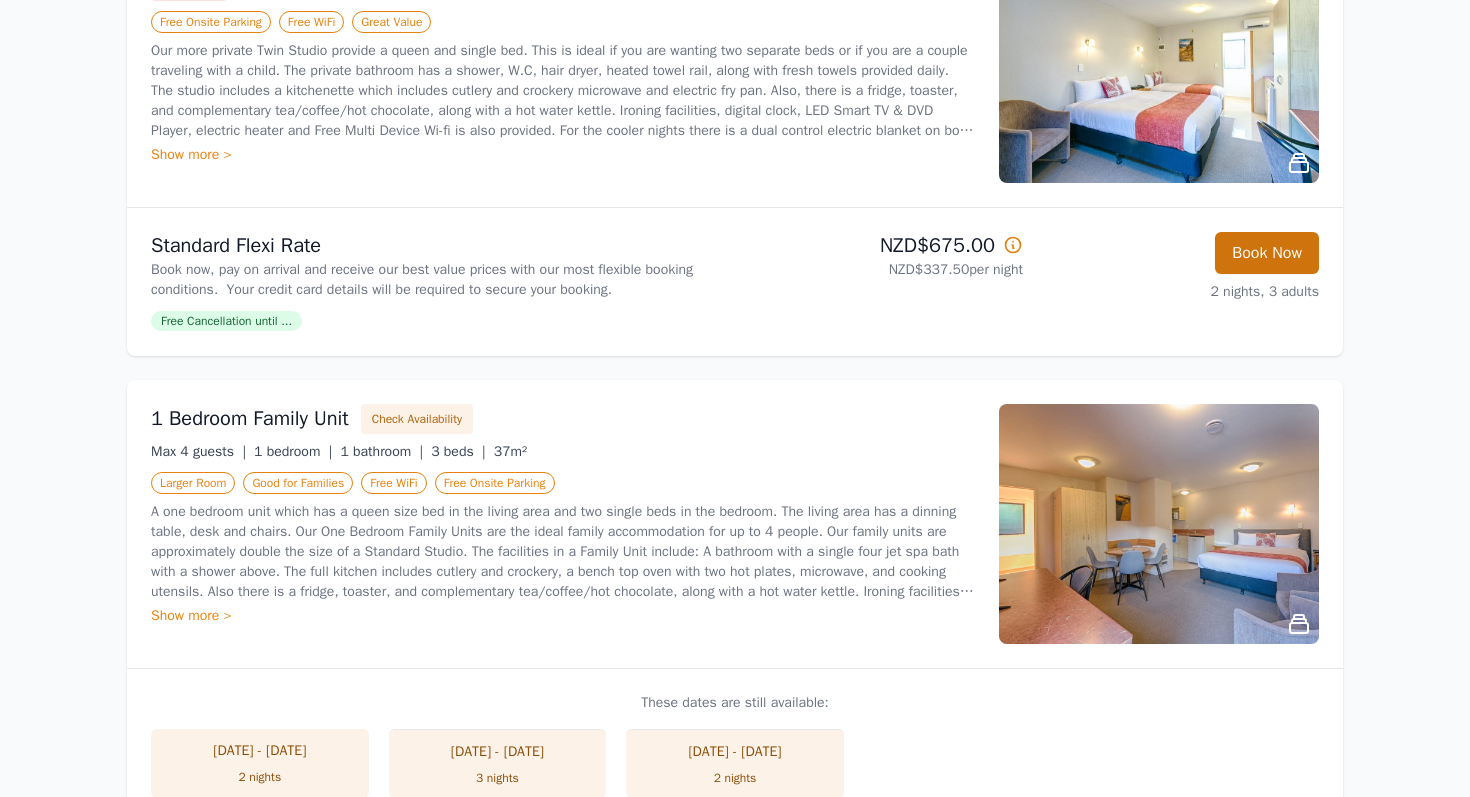 scroll, scrollTop: 96, scrollLeft: 0, axis: vertical 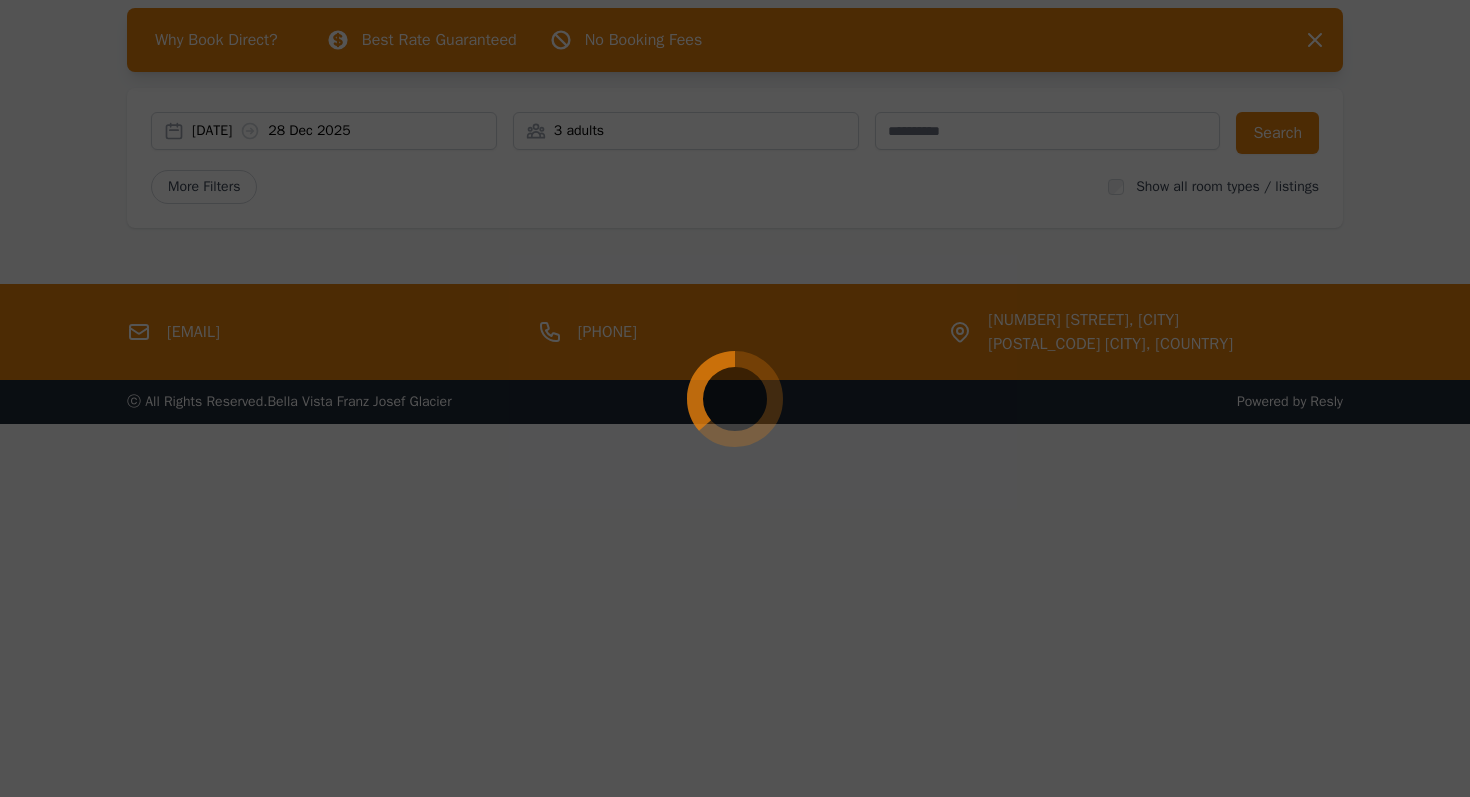 select on "**" 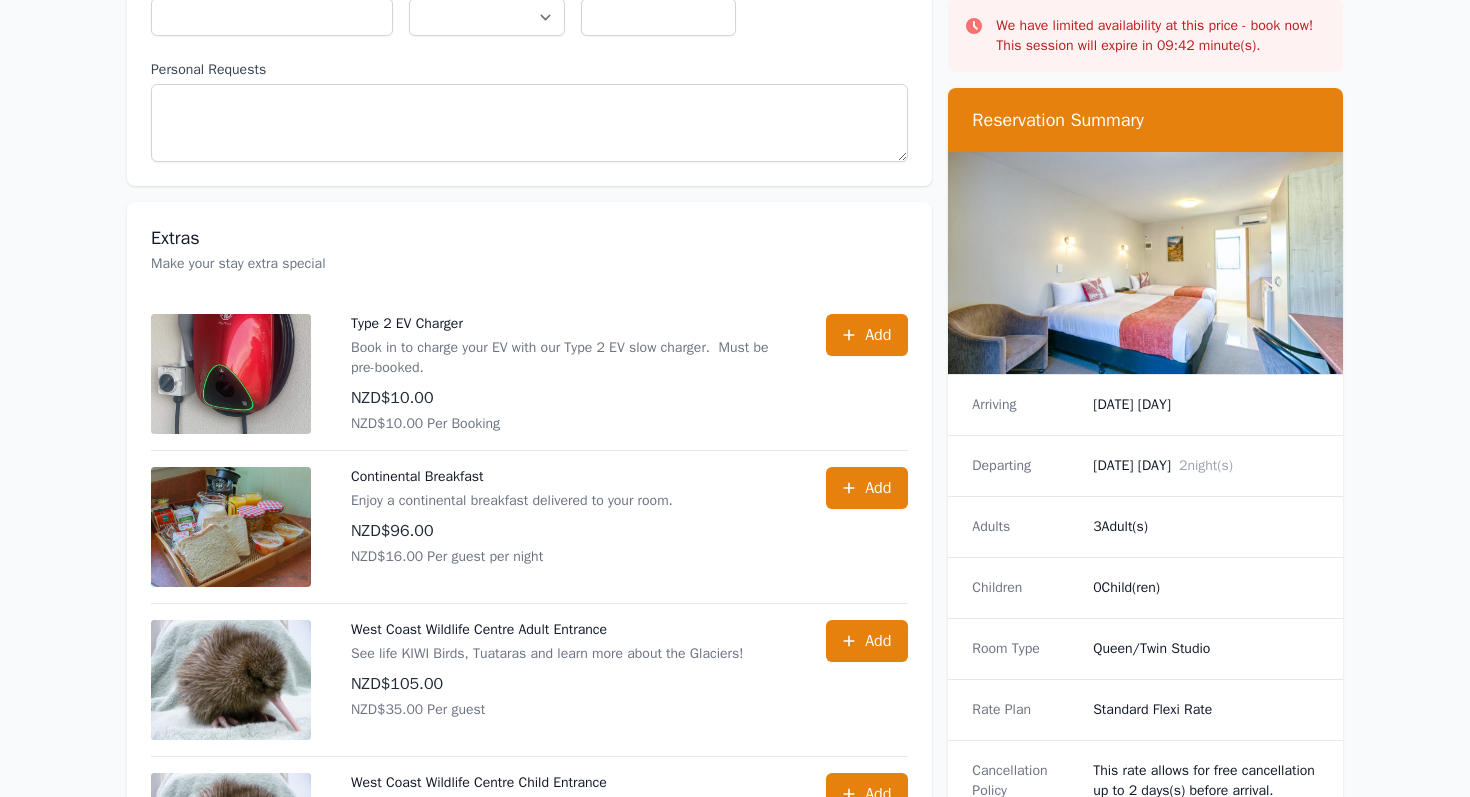 scroll, scrollTop: 555, scrollLeft: 0, axis: vertical 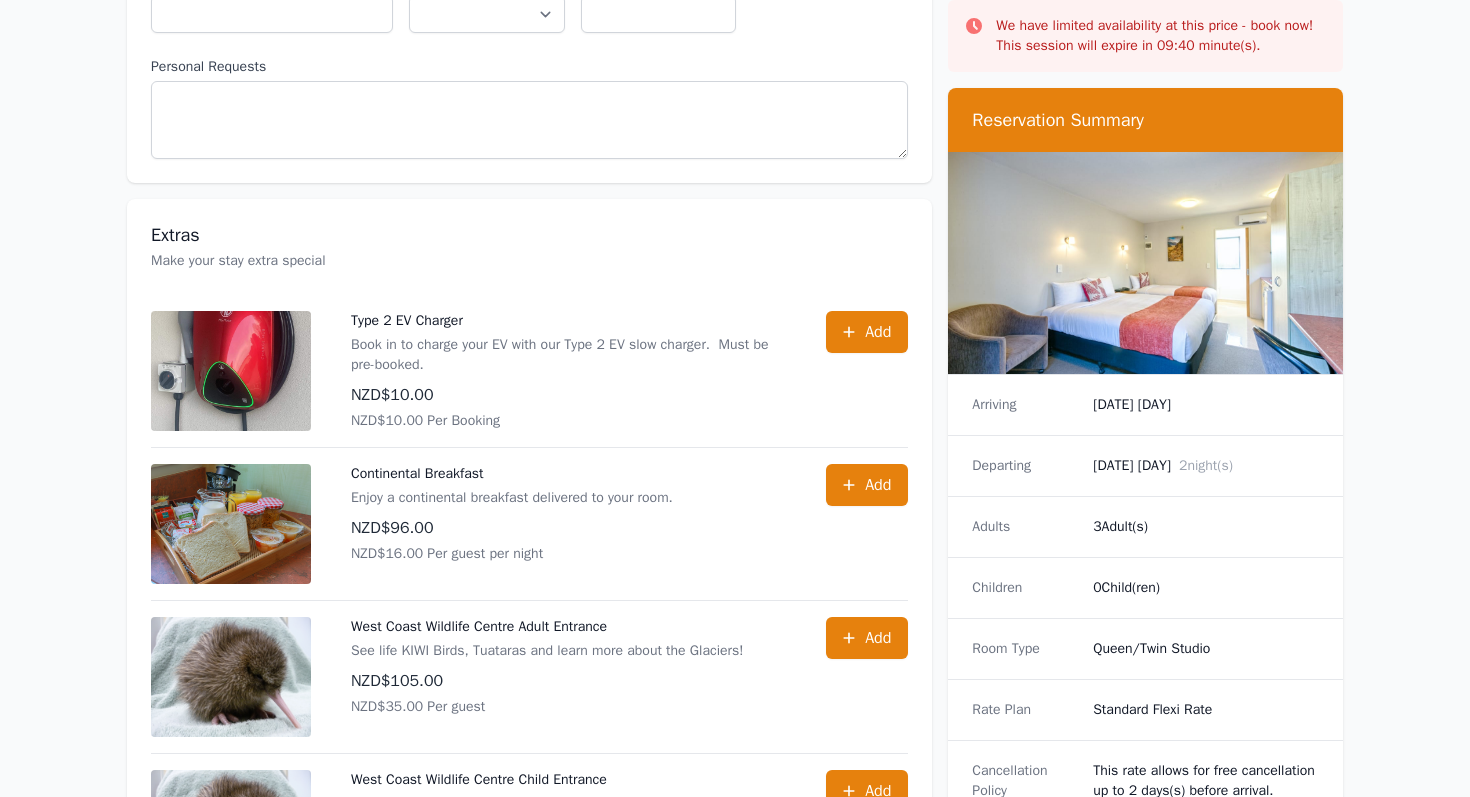drag, startPoint x: 1301, startPoint y: 478, endPoint x: 1306, endPoint y: 543, distance: 65.192024 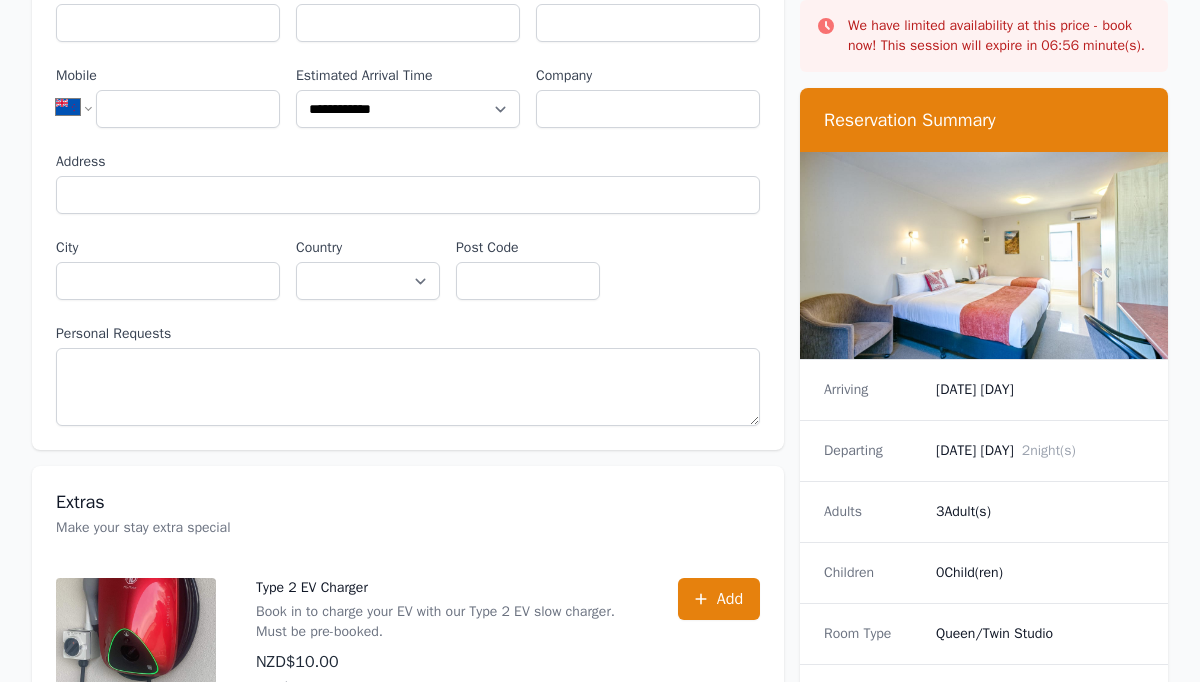 scroll, scrollTop: 0, scrollLeft: 0, axis: both 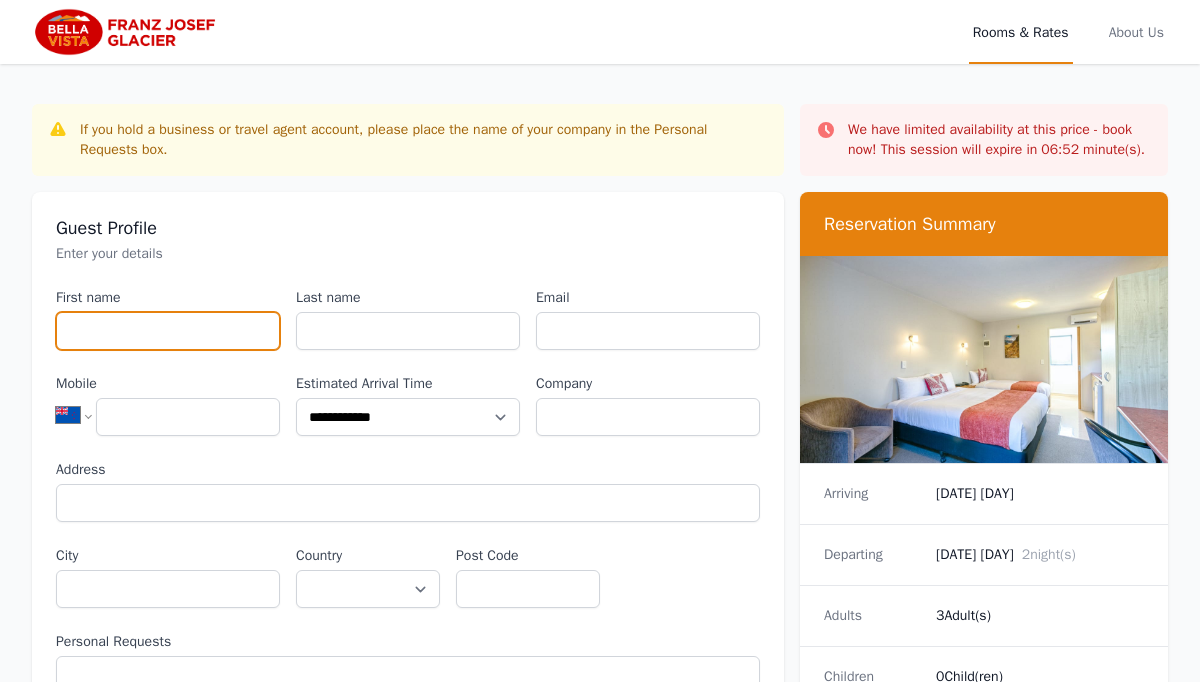 click on "First name" at bounding box center [168, 331] 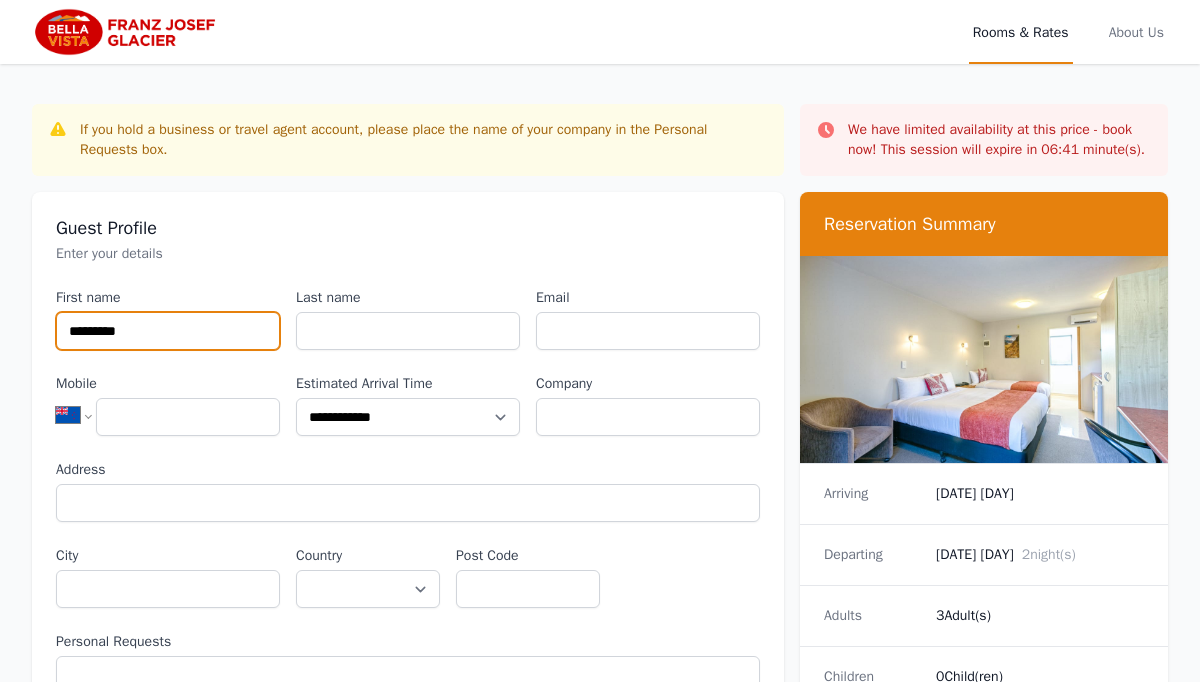 type on "********" 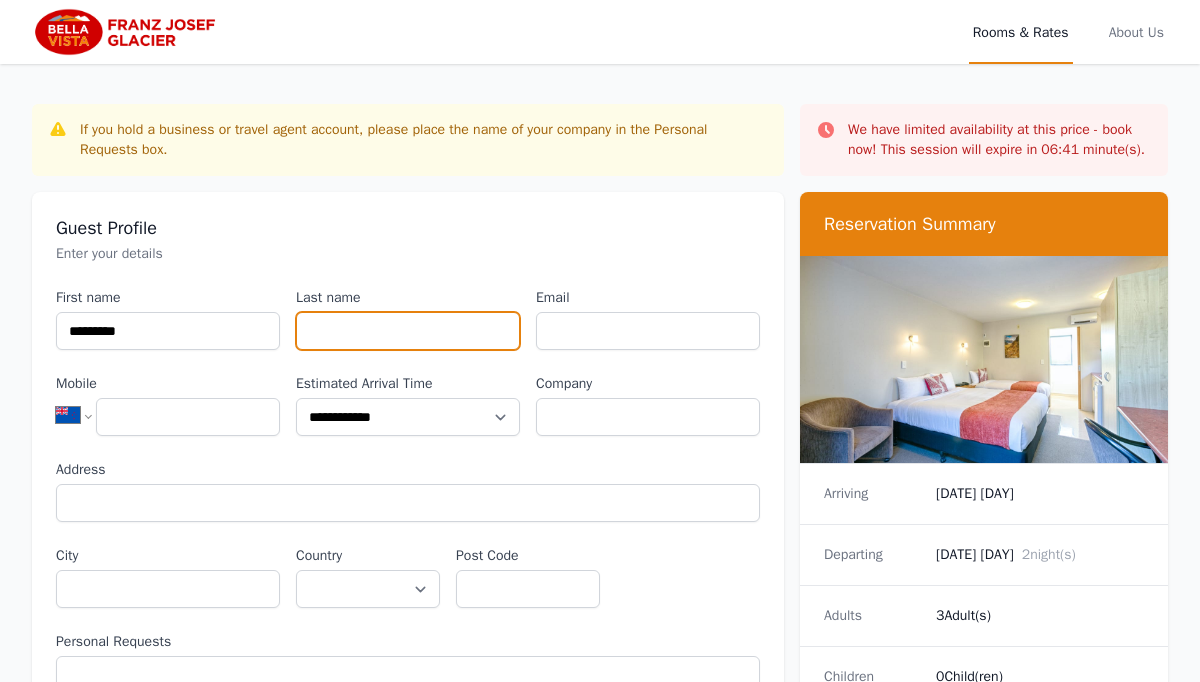 click on "Last name" at bounding box center [408, 331] 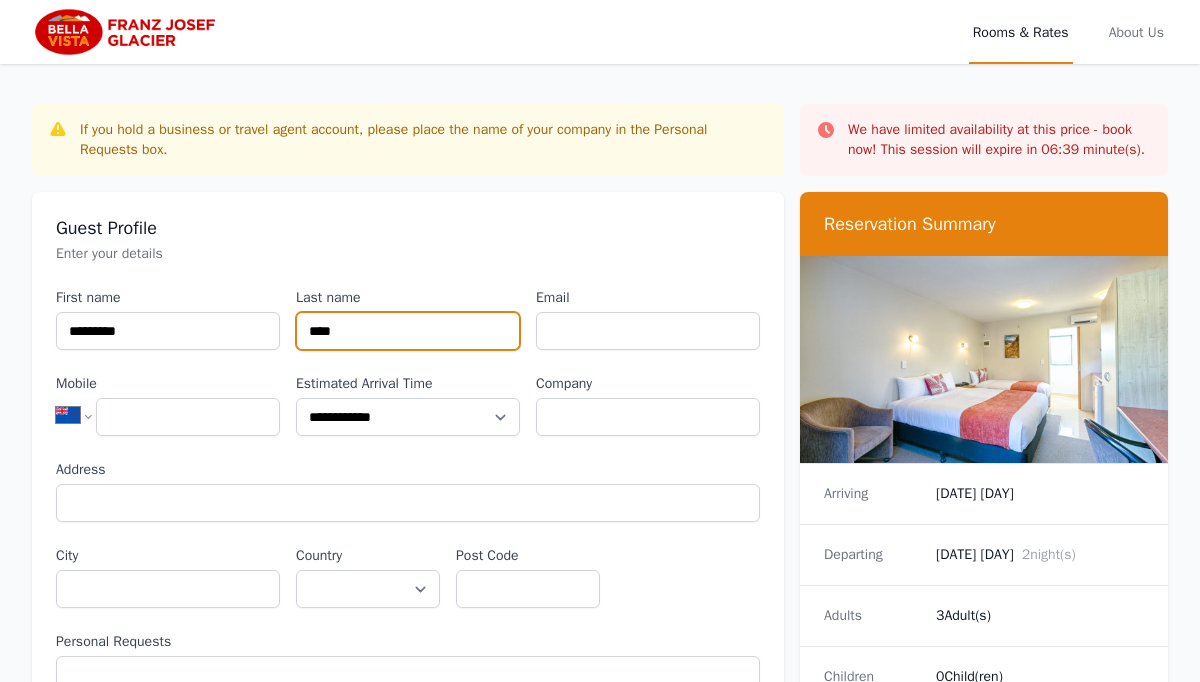 type on "****" 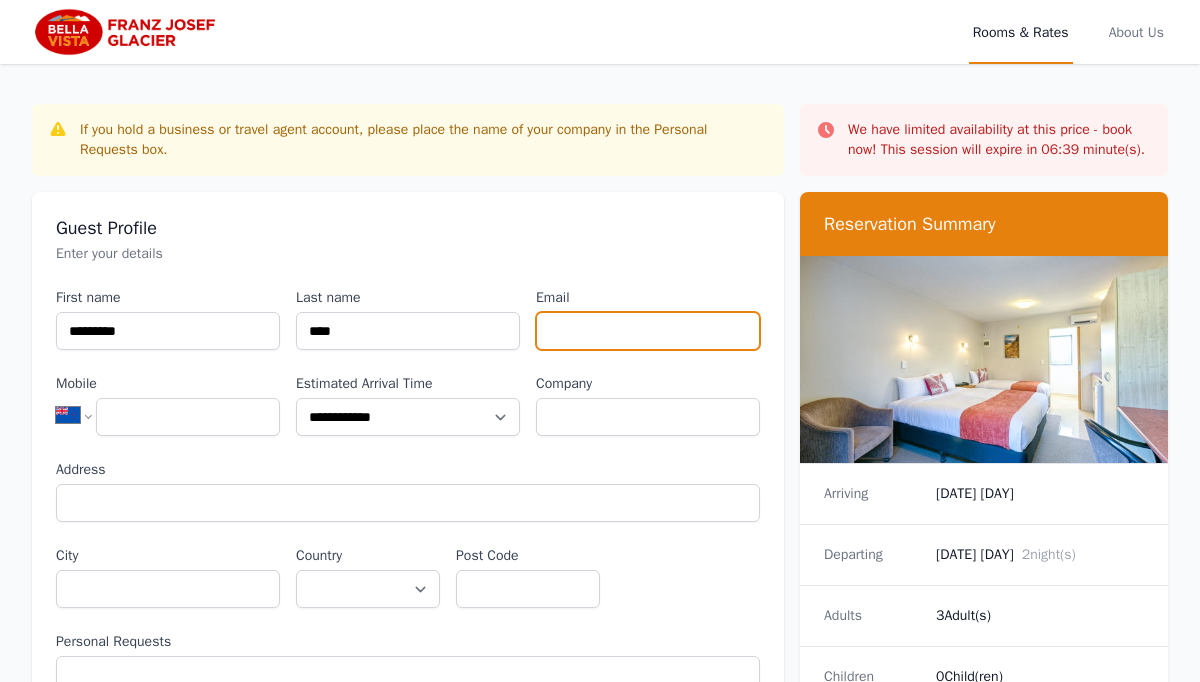click on "Email" at bounding box center (648, 331) 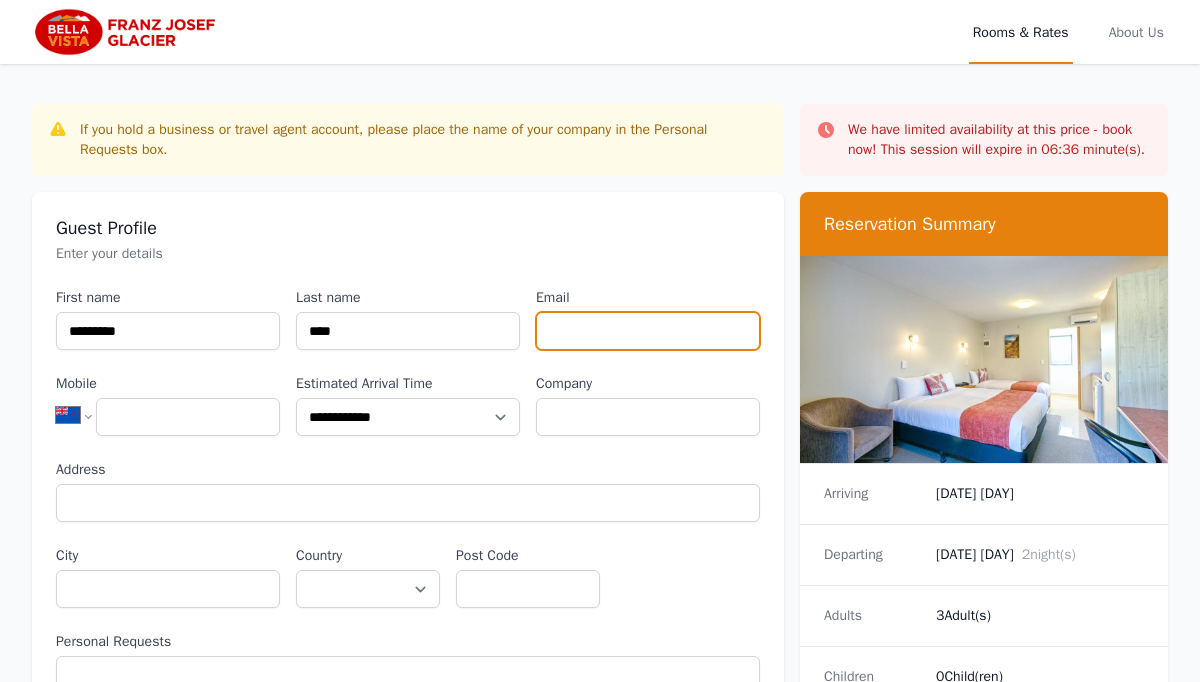 type on "**********" 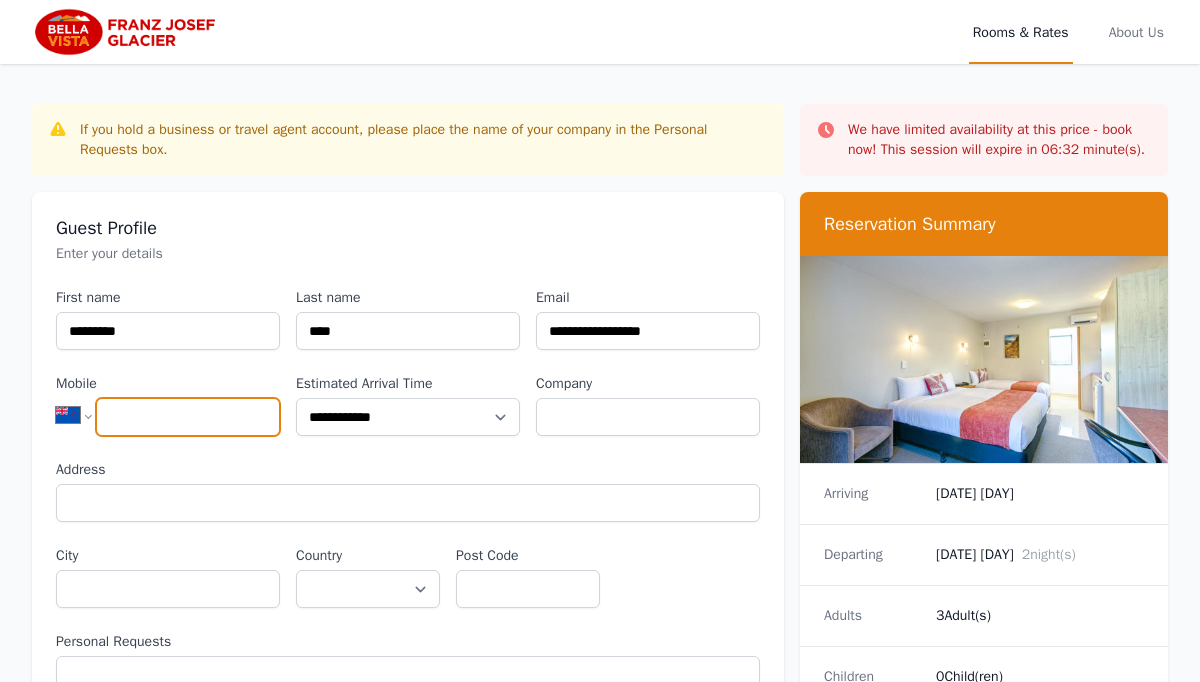 click on "Mobile" at bounding box center (188, 417) 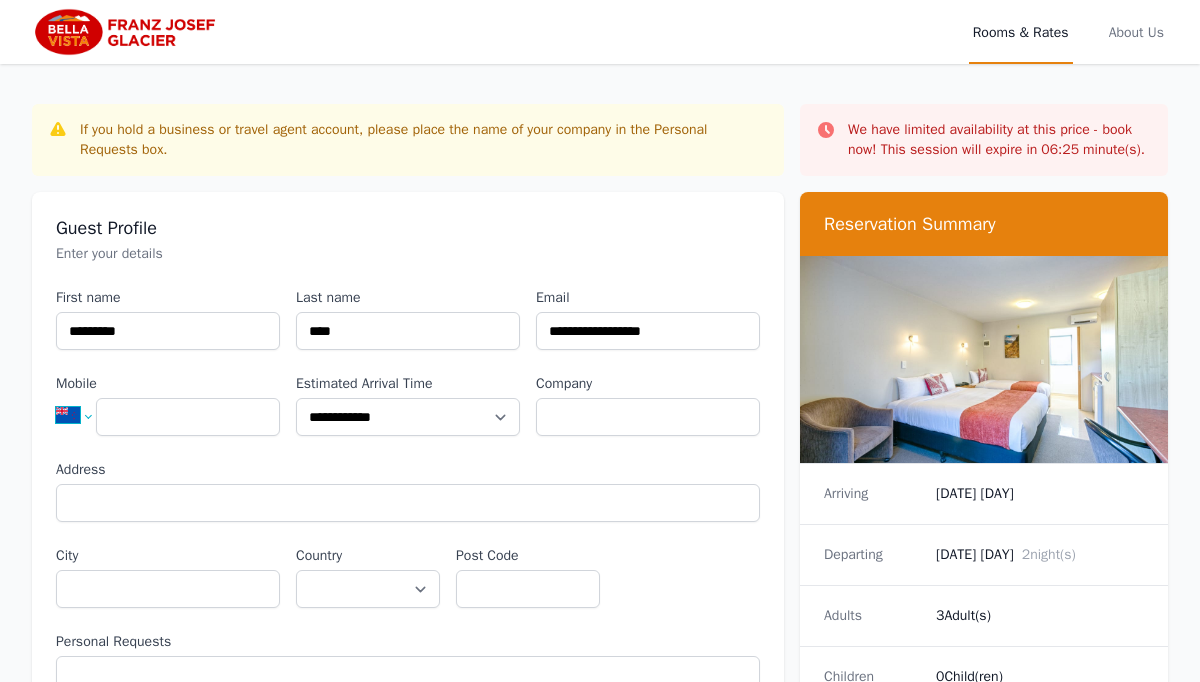click on "**********" at bounding box center (82, 415) 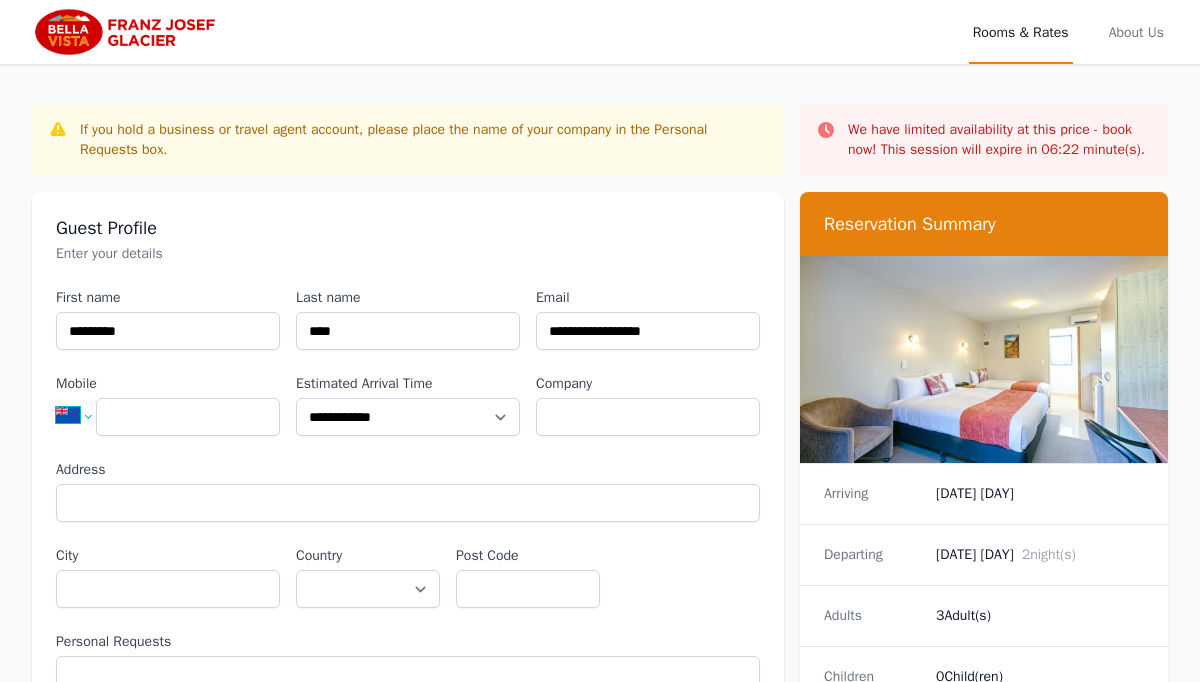 click on "**********" at bounding box center (82, 415) 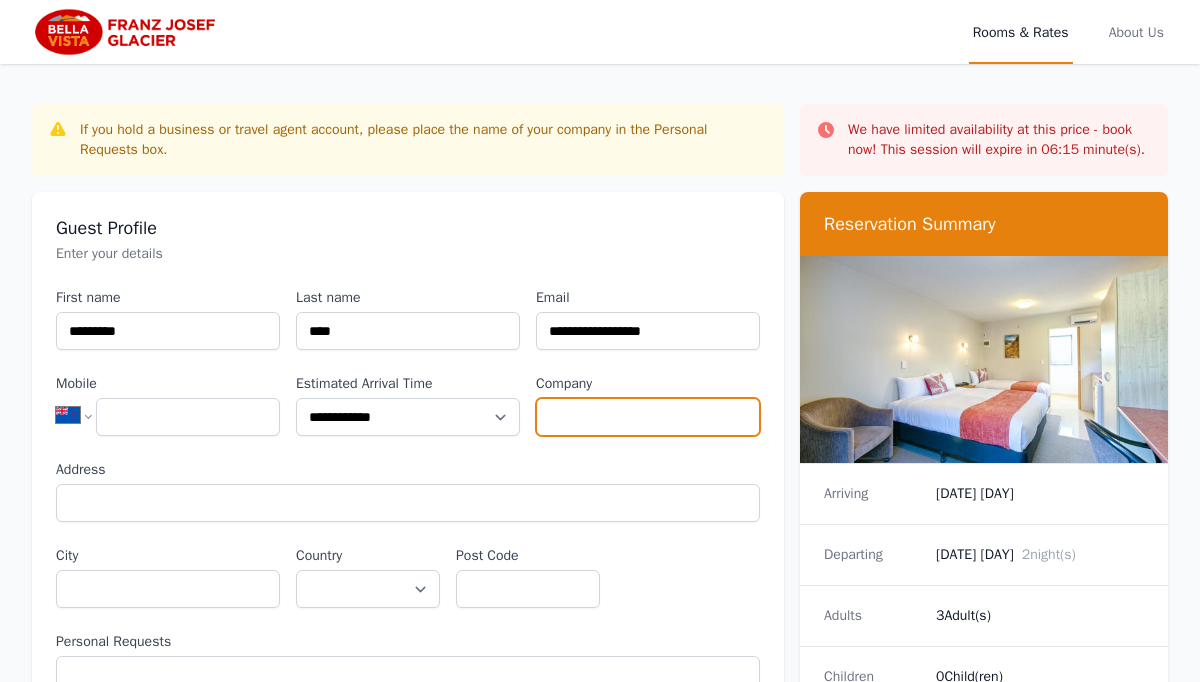 click on "Company" at bounding box center (648, 417) 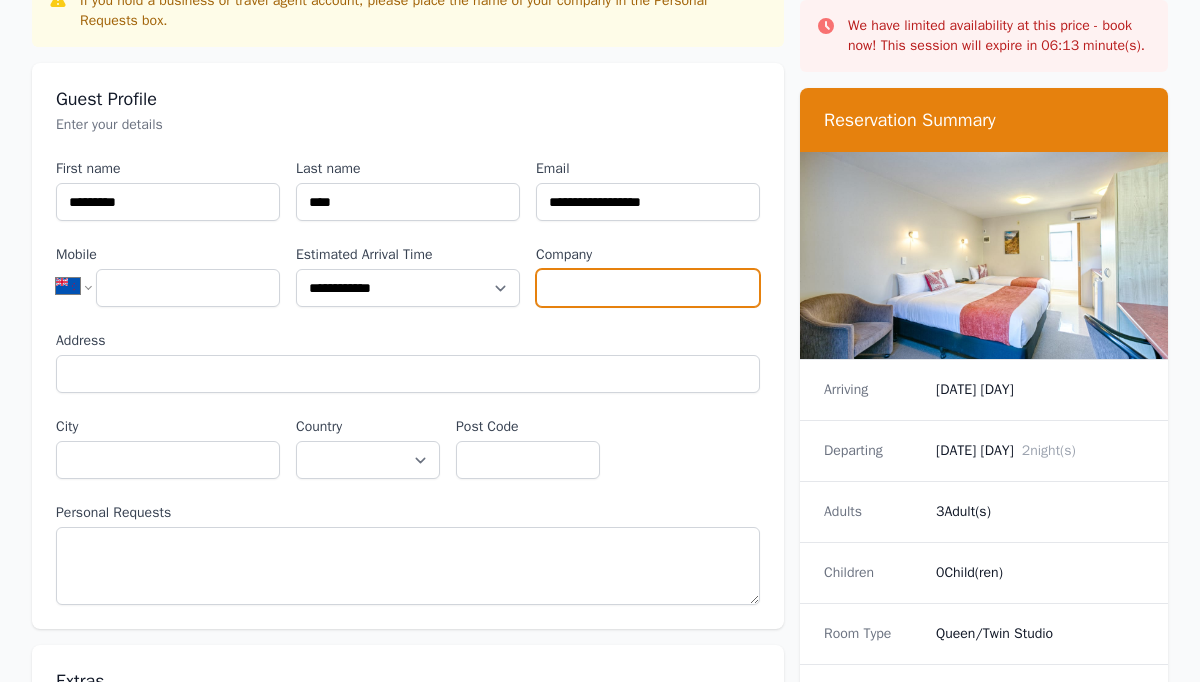 scroll, scrollTop: 130, scrollLeft: 0, axis: vertical 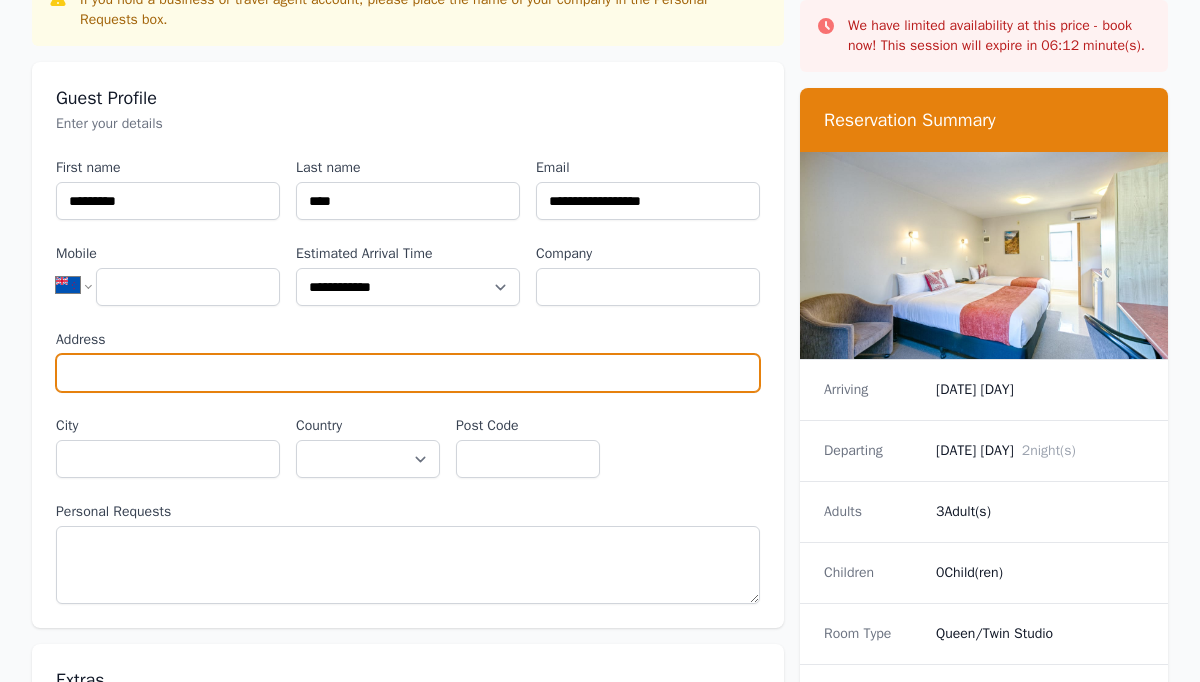 click on "Address" at bounding box center [408, 373] 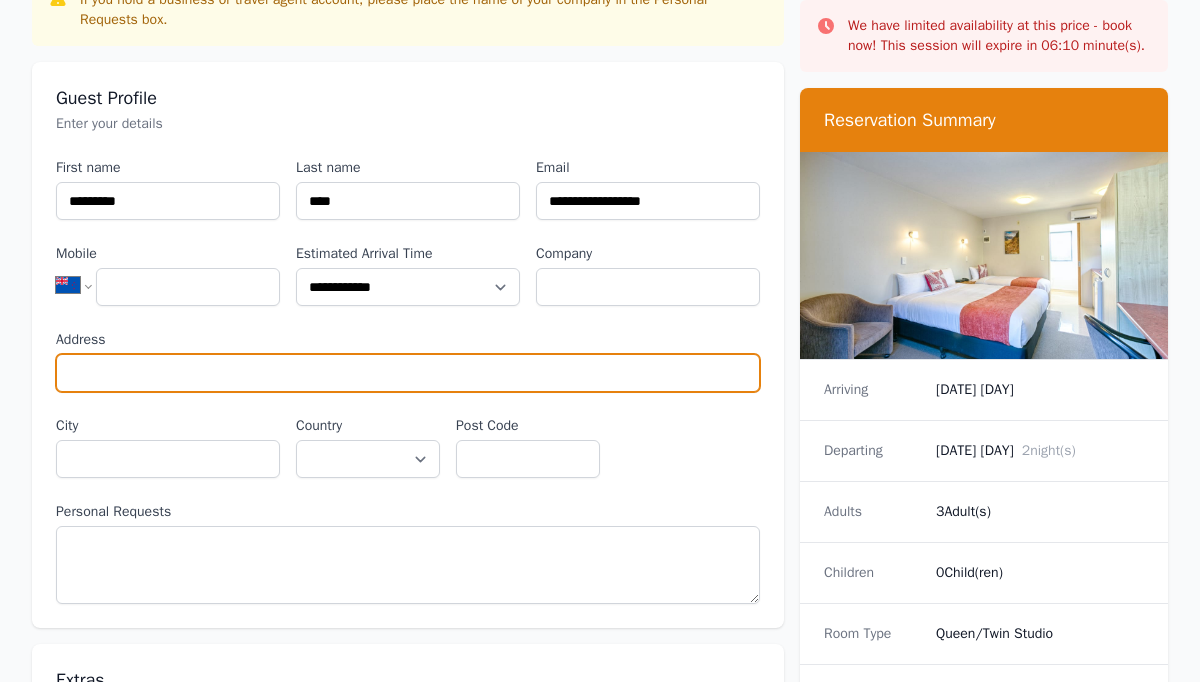 type on "**********" 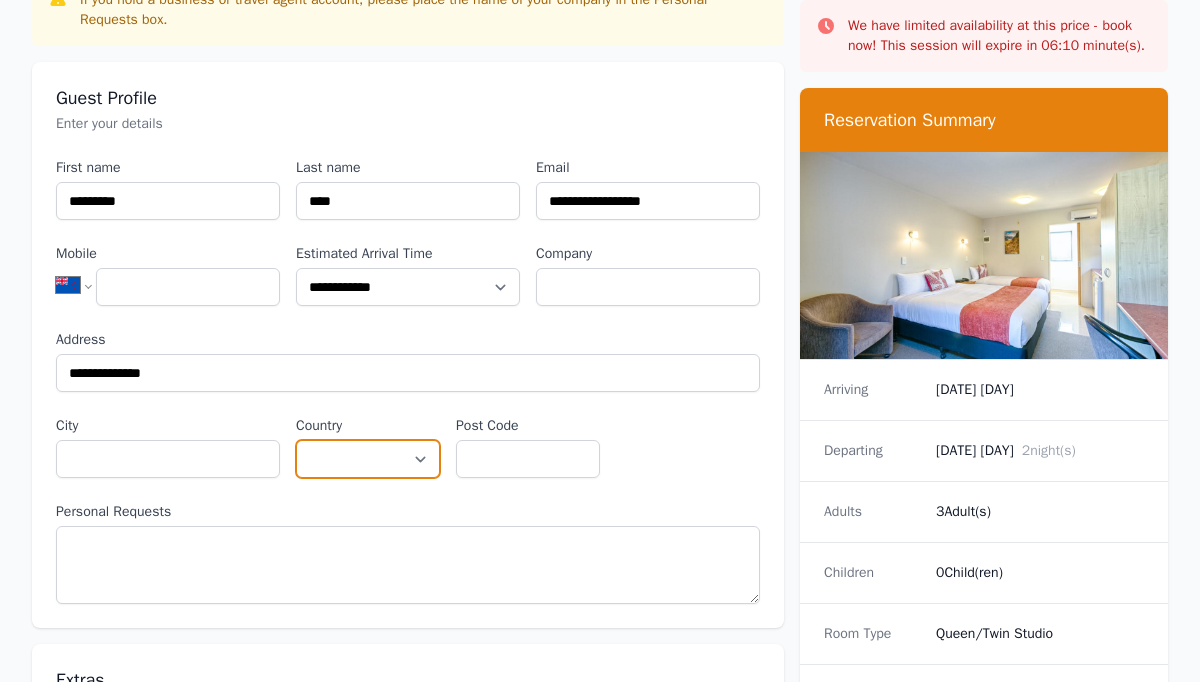select on "**********" 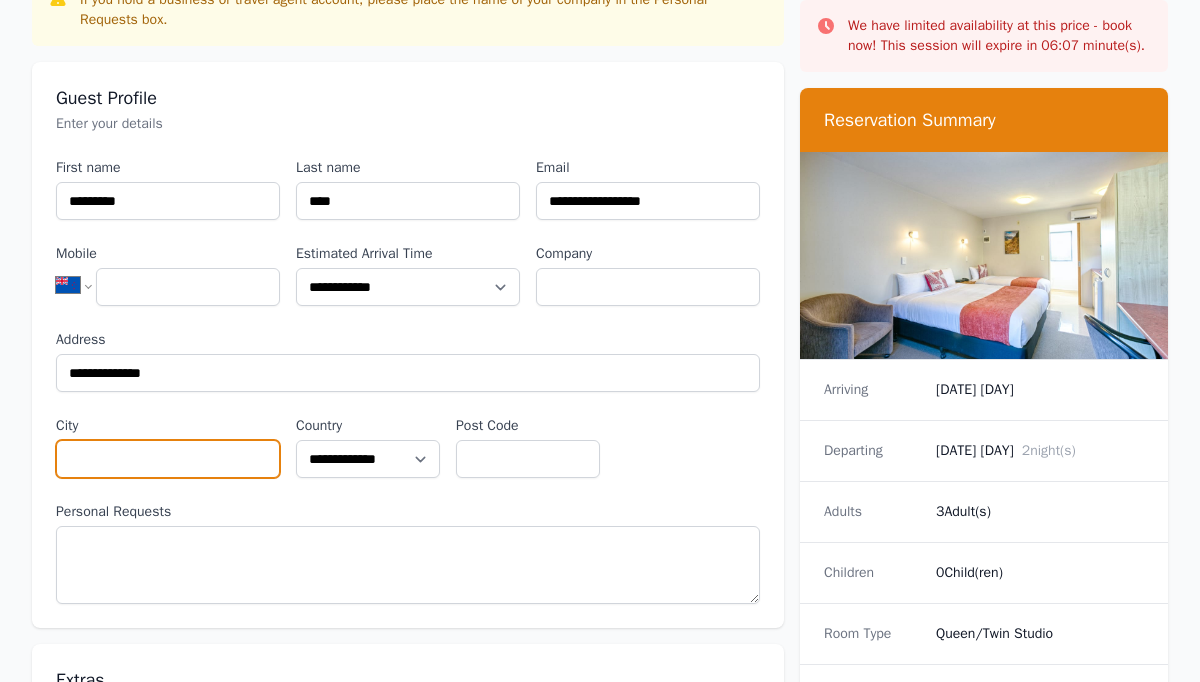 click on "City" at bounding box center [168, 459] 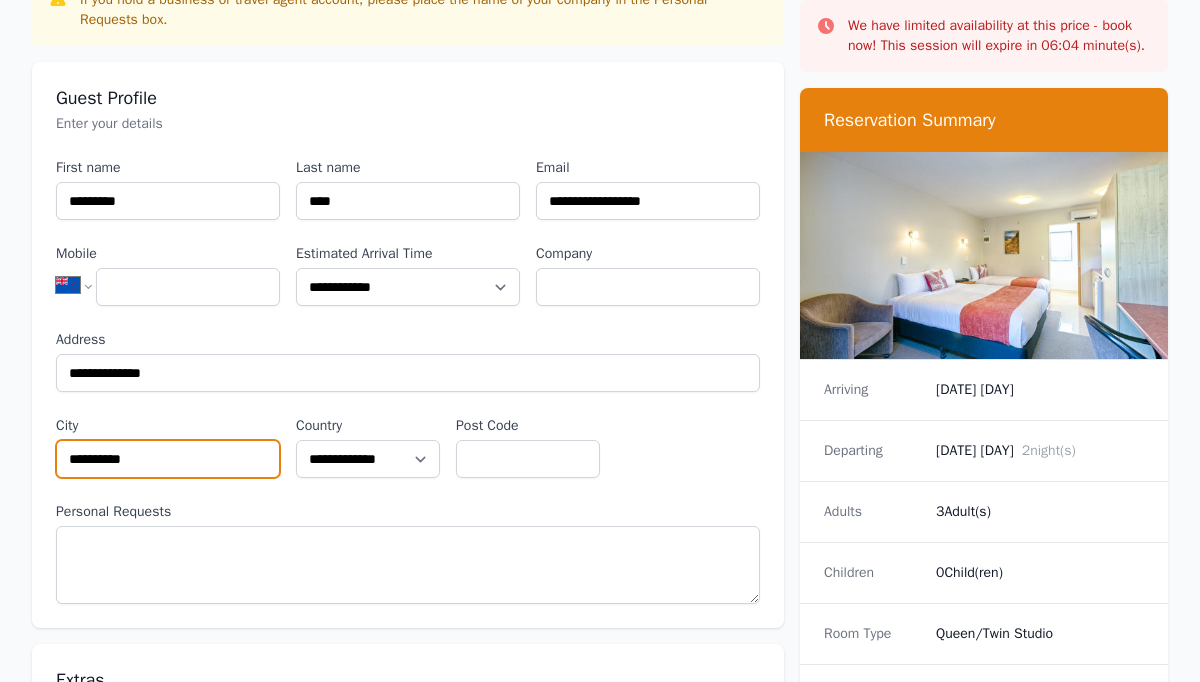 type on "**********" 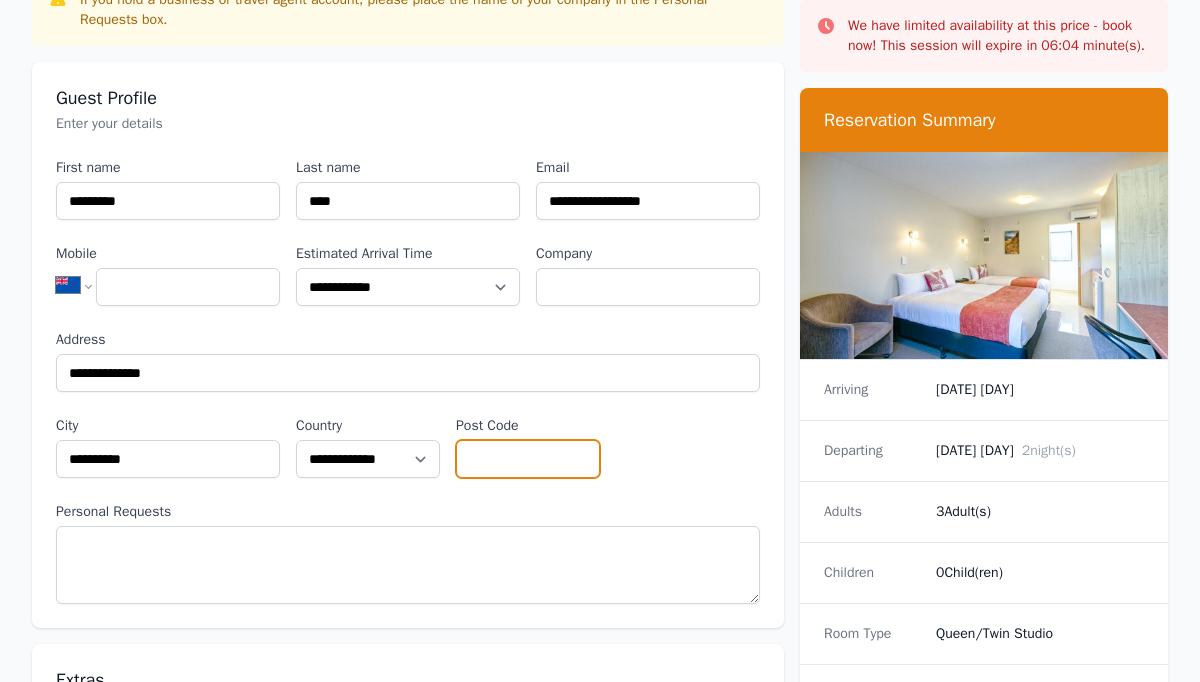 click on "Post Code" at bounding box center [528, 459] 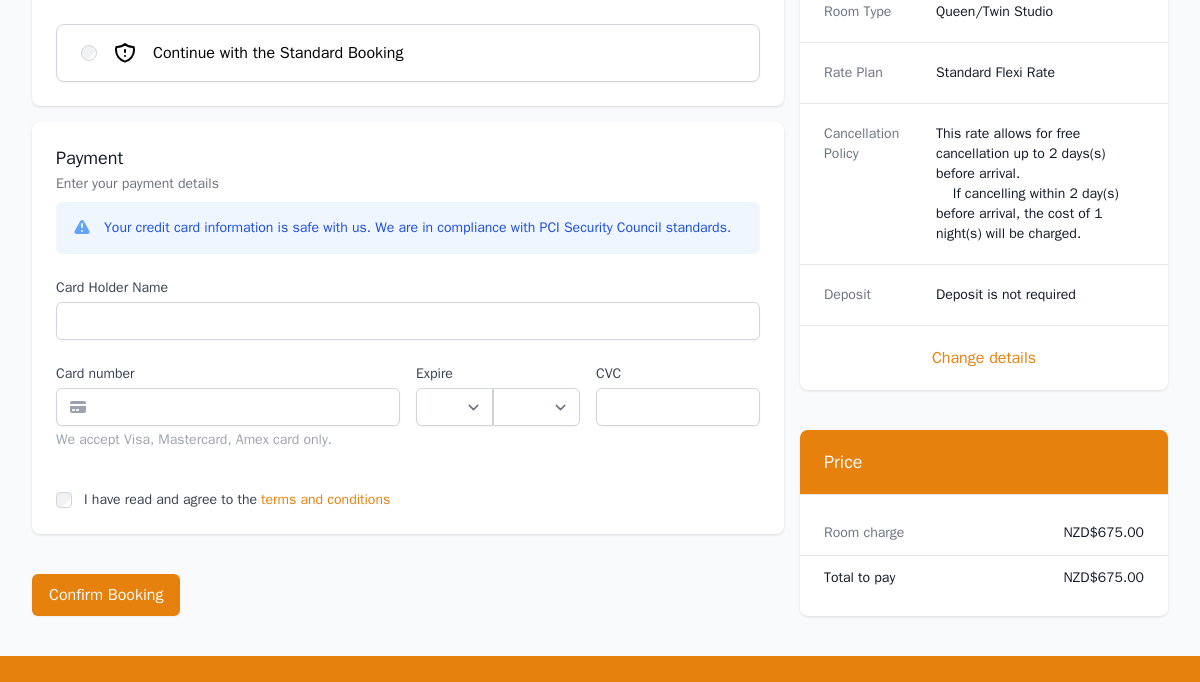 scroll, scrollTop: 1938, scrollLeft: 0, axis: vertical 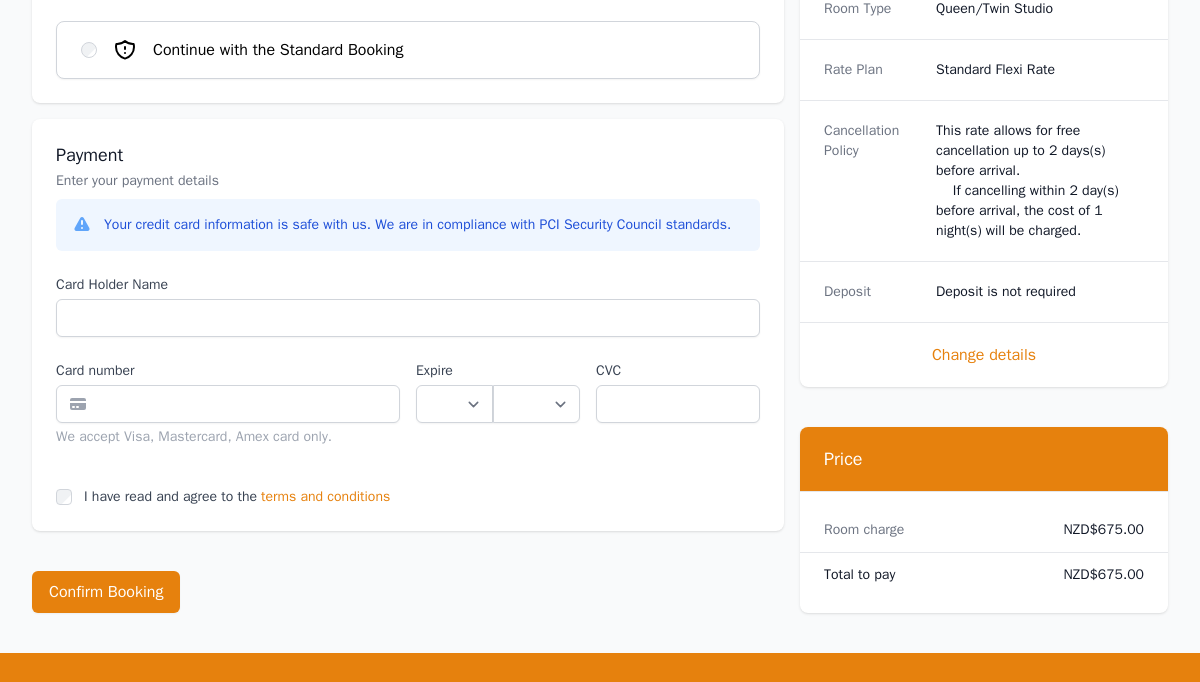 type on "*****" 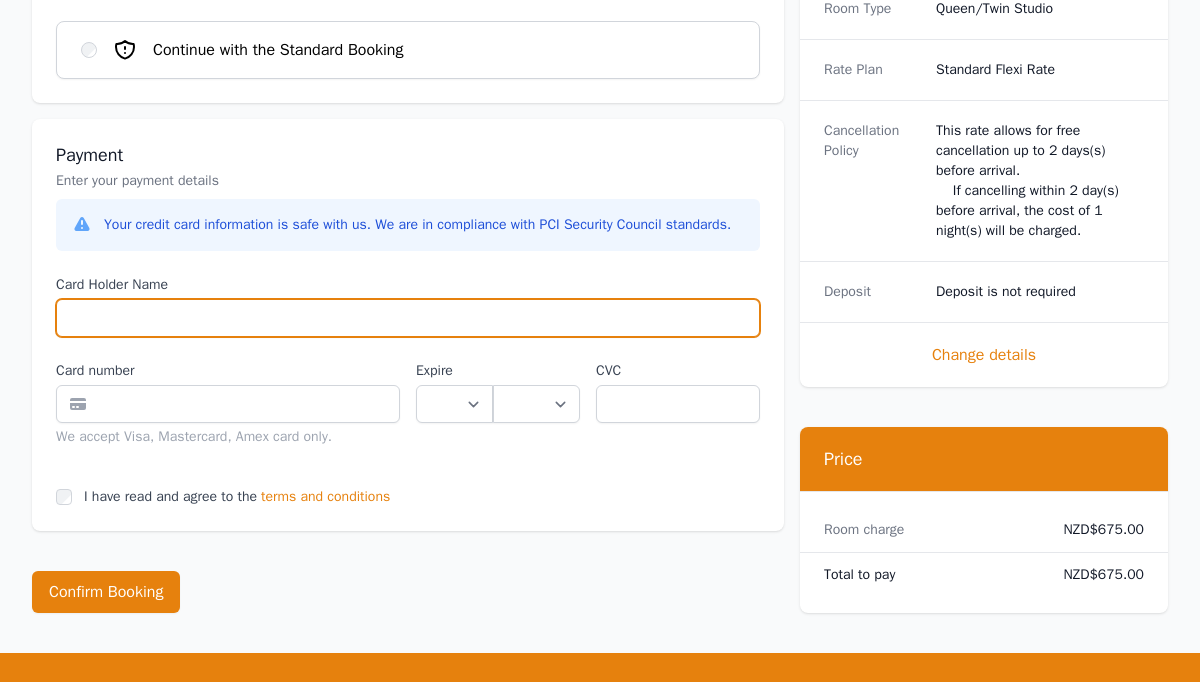 click on "Card Holder Name" at bounding box center [408, 318] 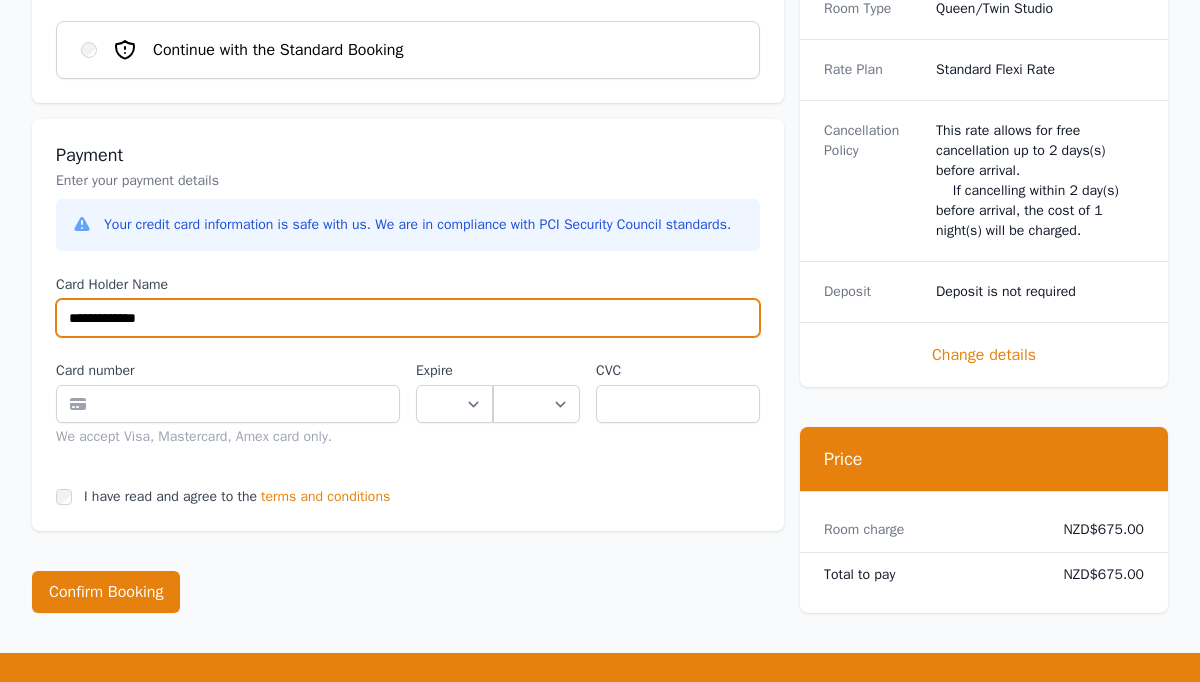 type on "**********" 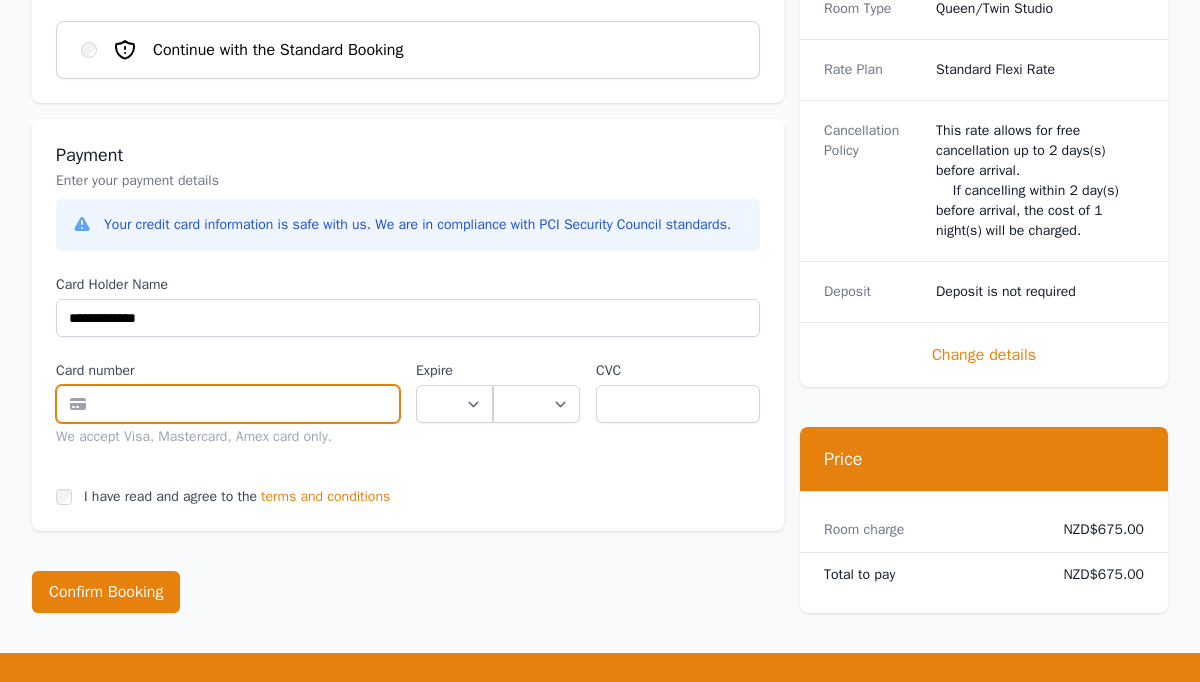 click at bounding box center [228, 404] 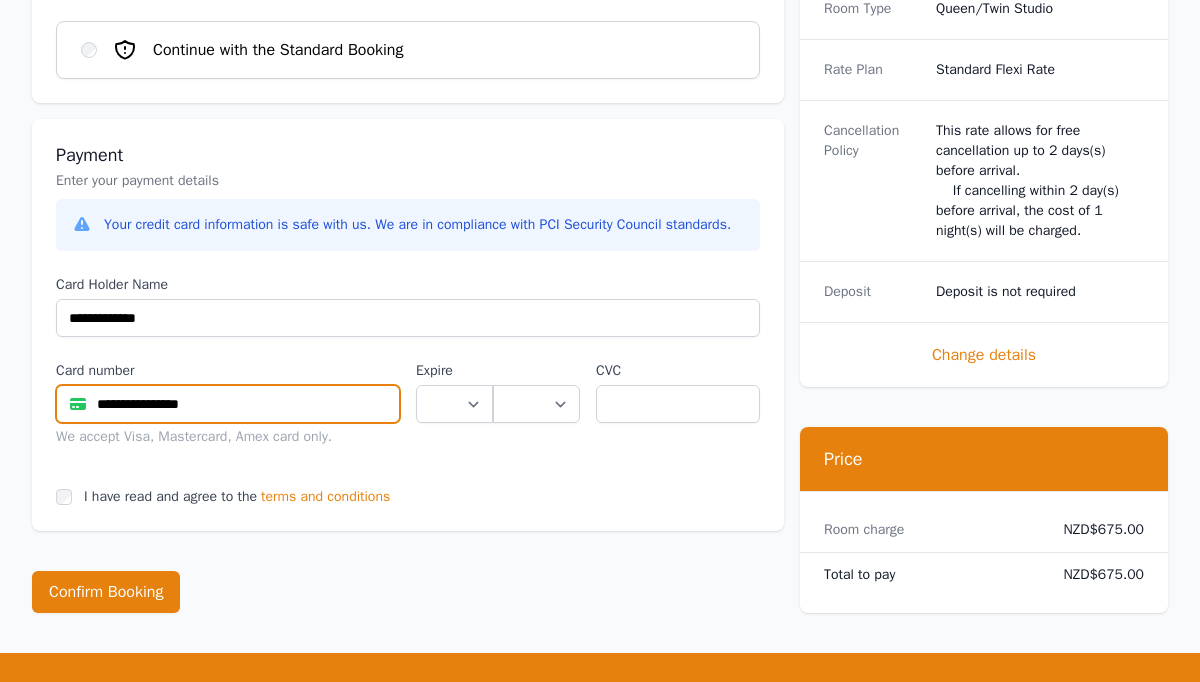 type on "**********" 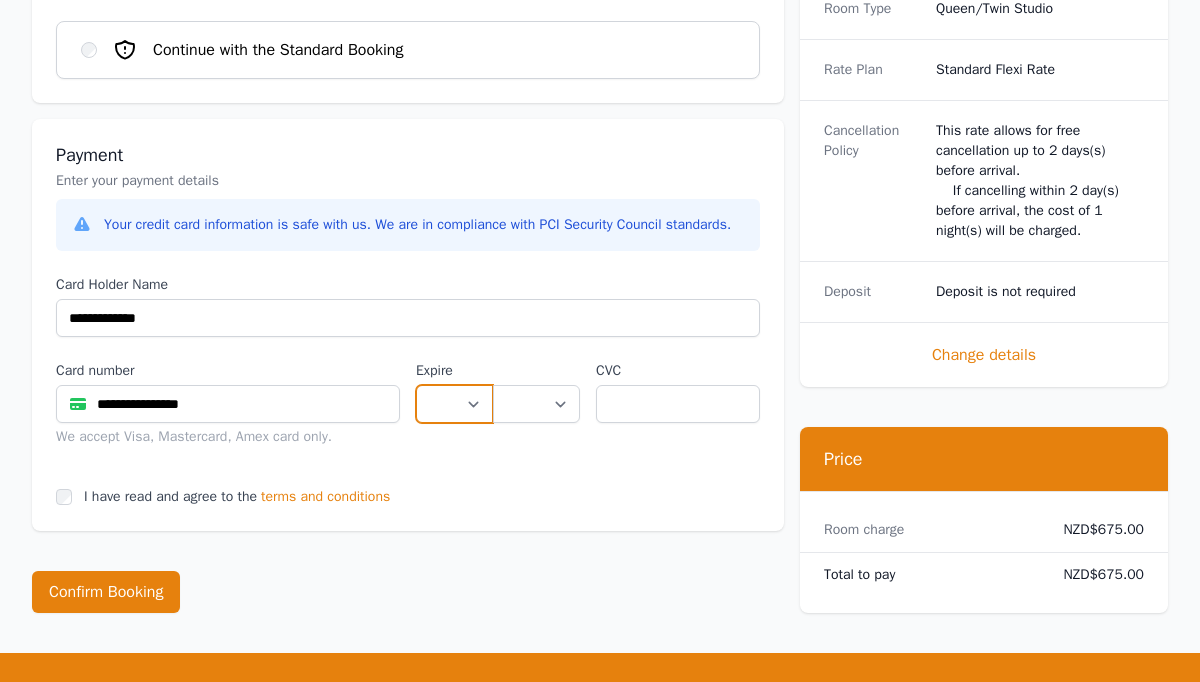 click on "** ** ** ** ** ** ** ** ** ** ** **" at bounding box center (454, 404) 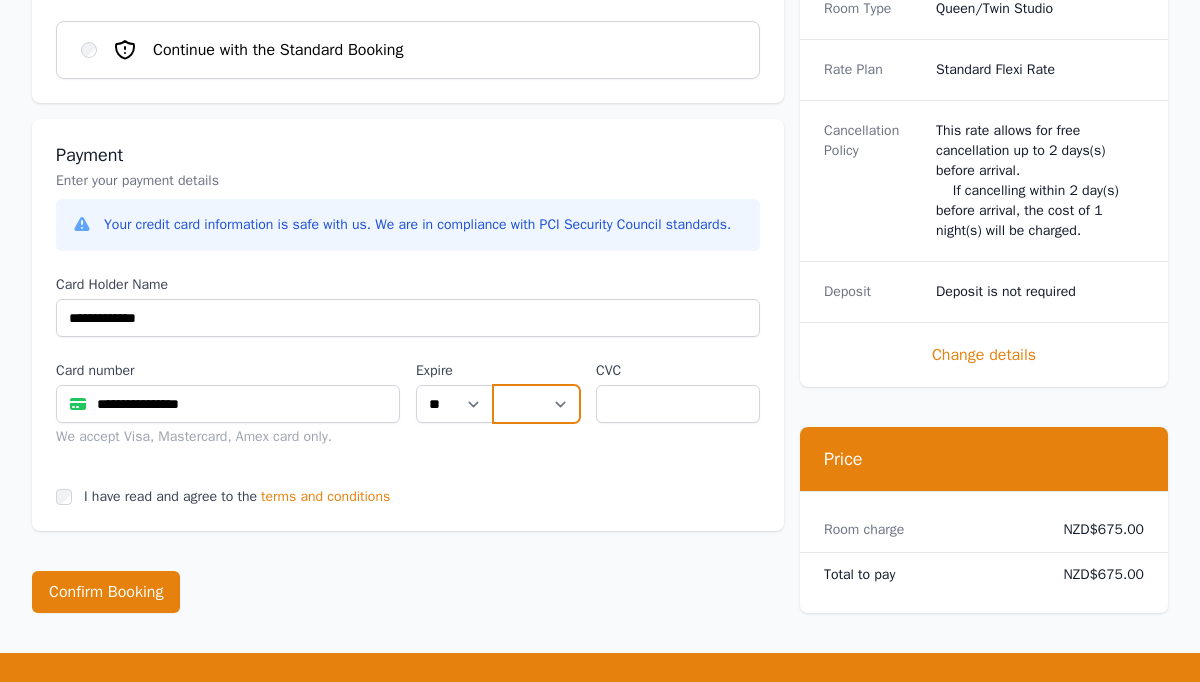 click on "**** **** **** **** **** **** **** **** ****" at bounding box center (537, 404) 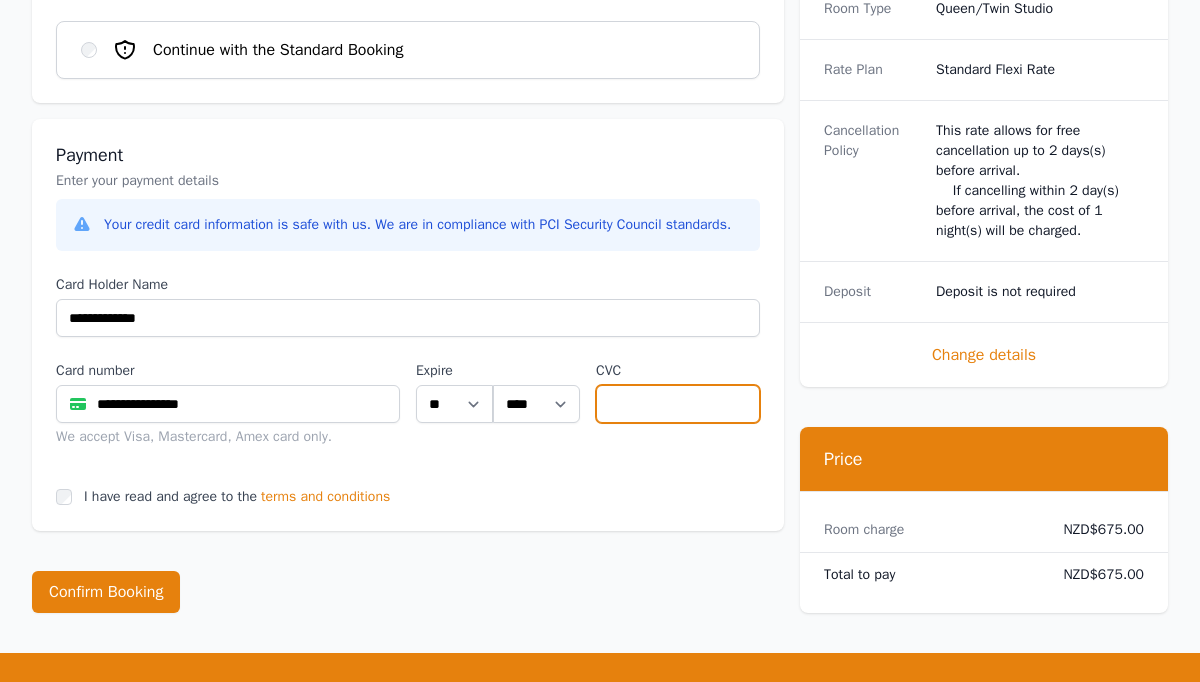 click at bounding box center [678, 404] 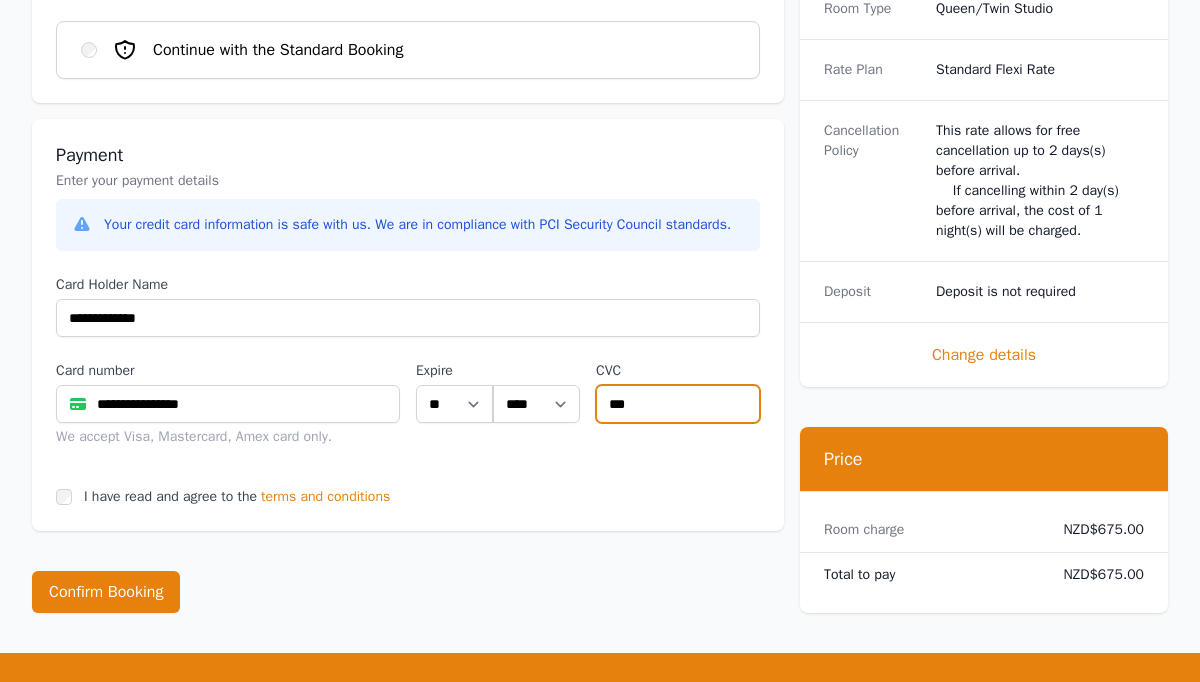 type on "***" 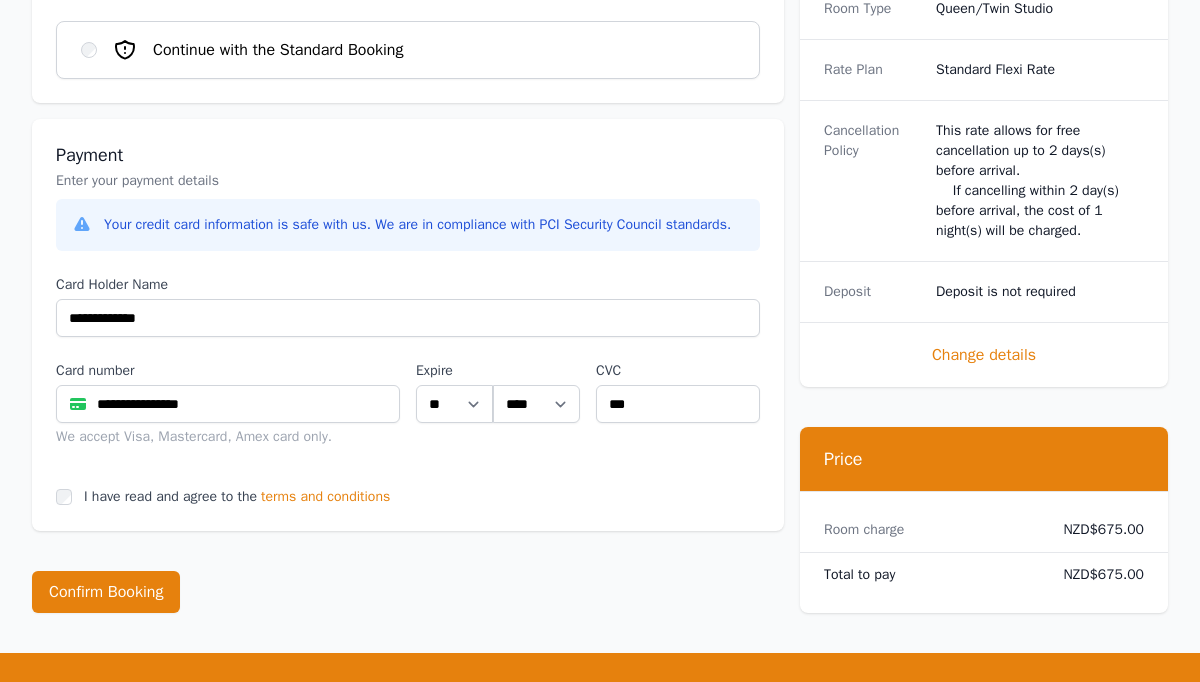 click on "terms and conditions" at bounding box center [325, 497] 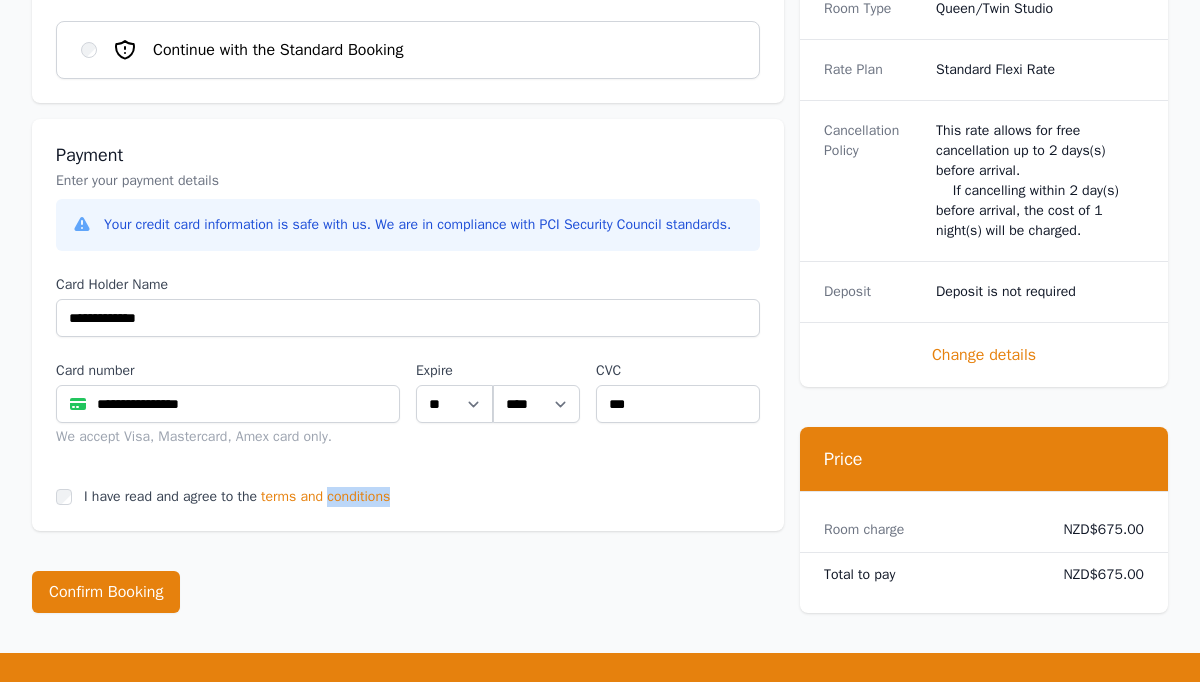 click on "**********" at bounding box center [600, -525] 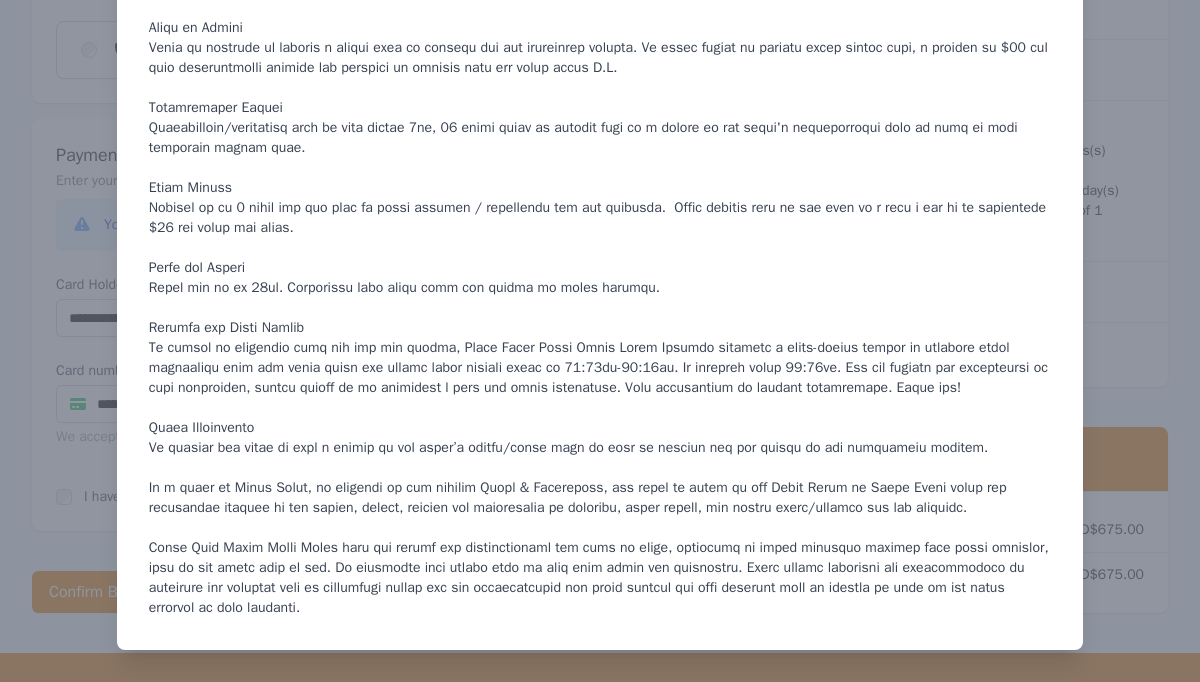 scroll, scrollTop: 0, scrollLeft: 0, axis: both 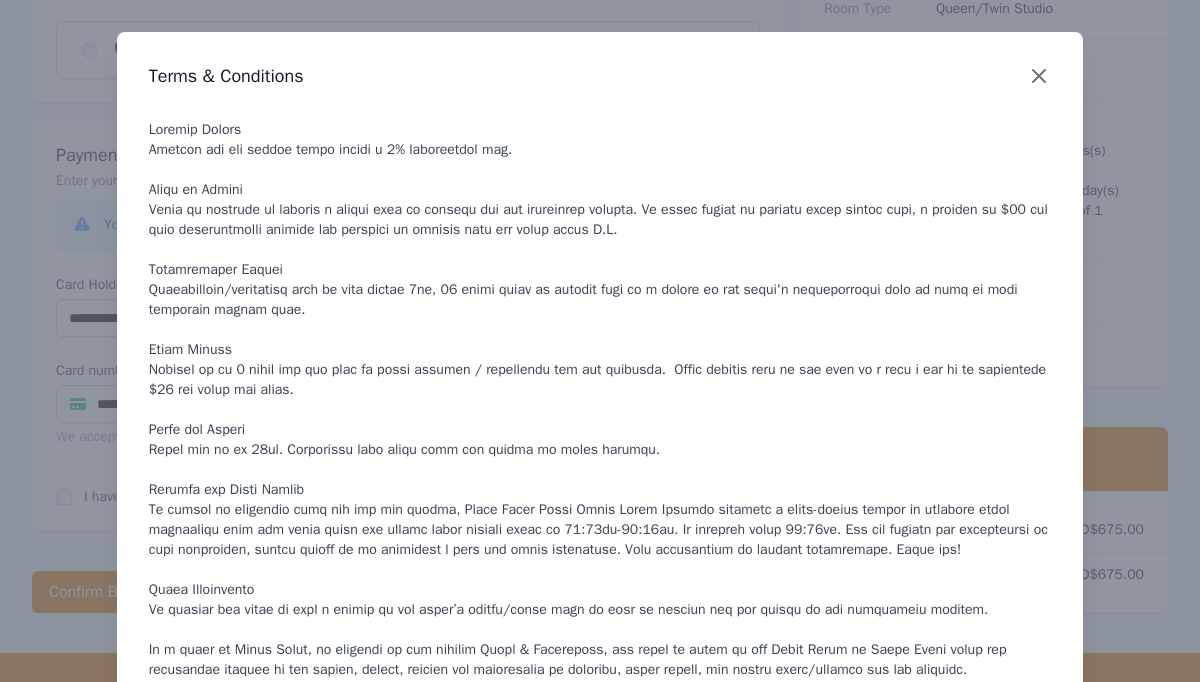 click 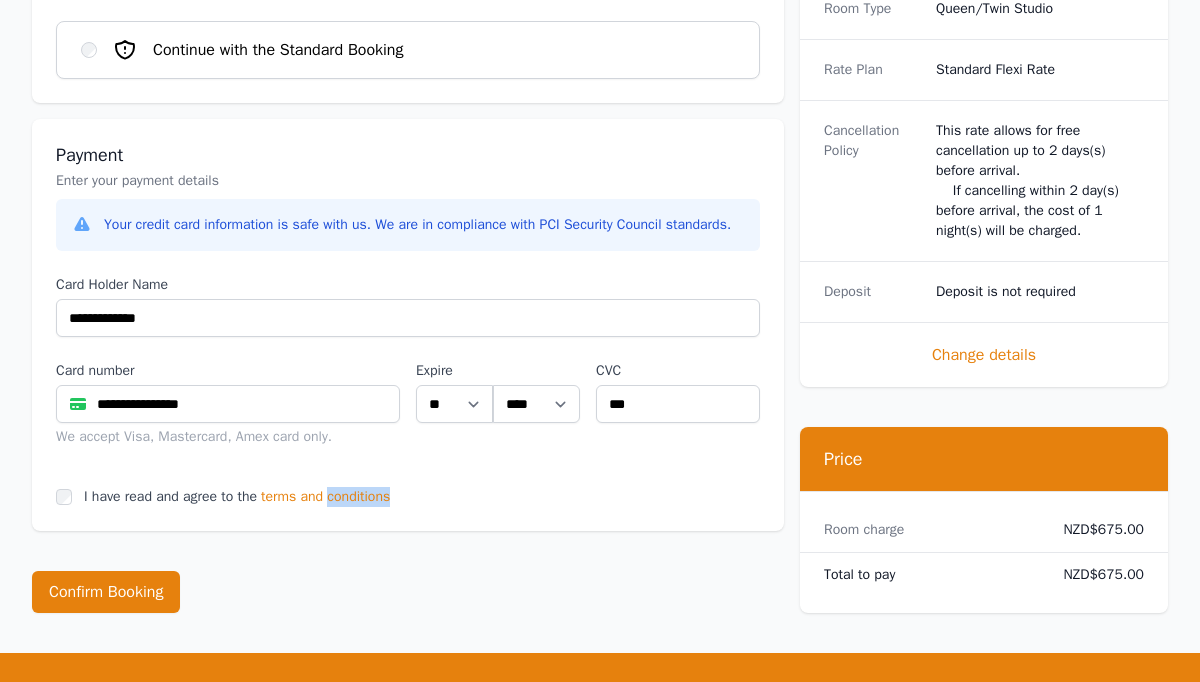 click on "Close" at bounding box center [1032, 82] 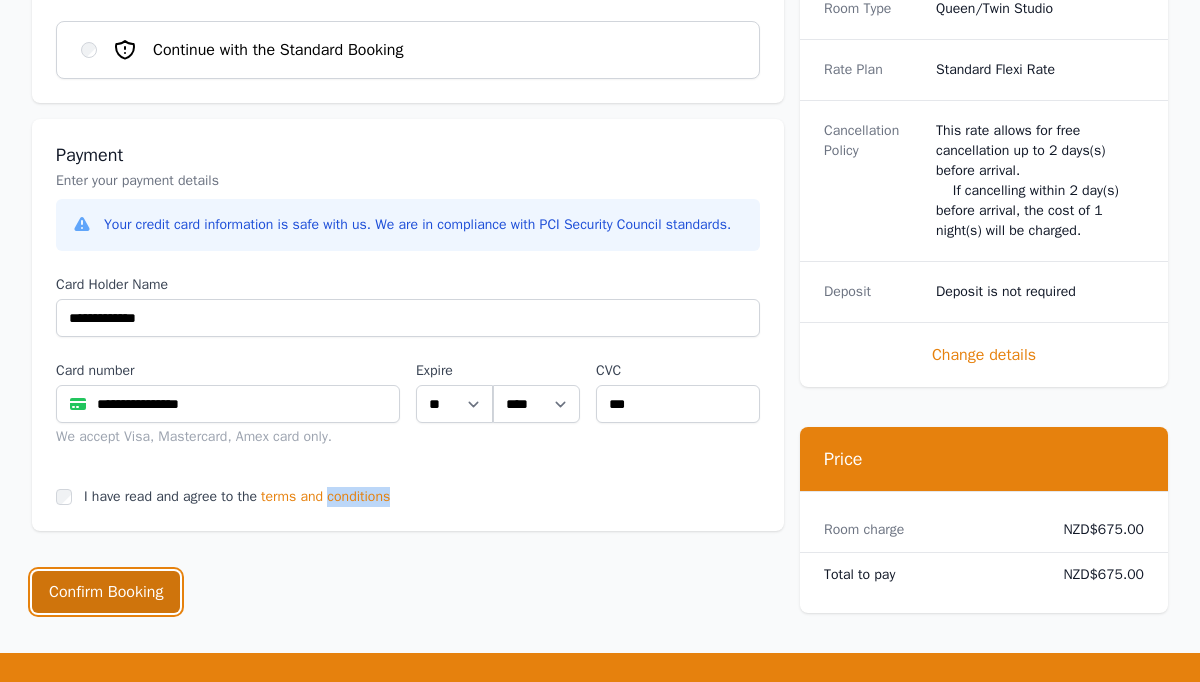 click on "Confirm Booking" at bounding box center (106, 592) 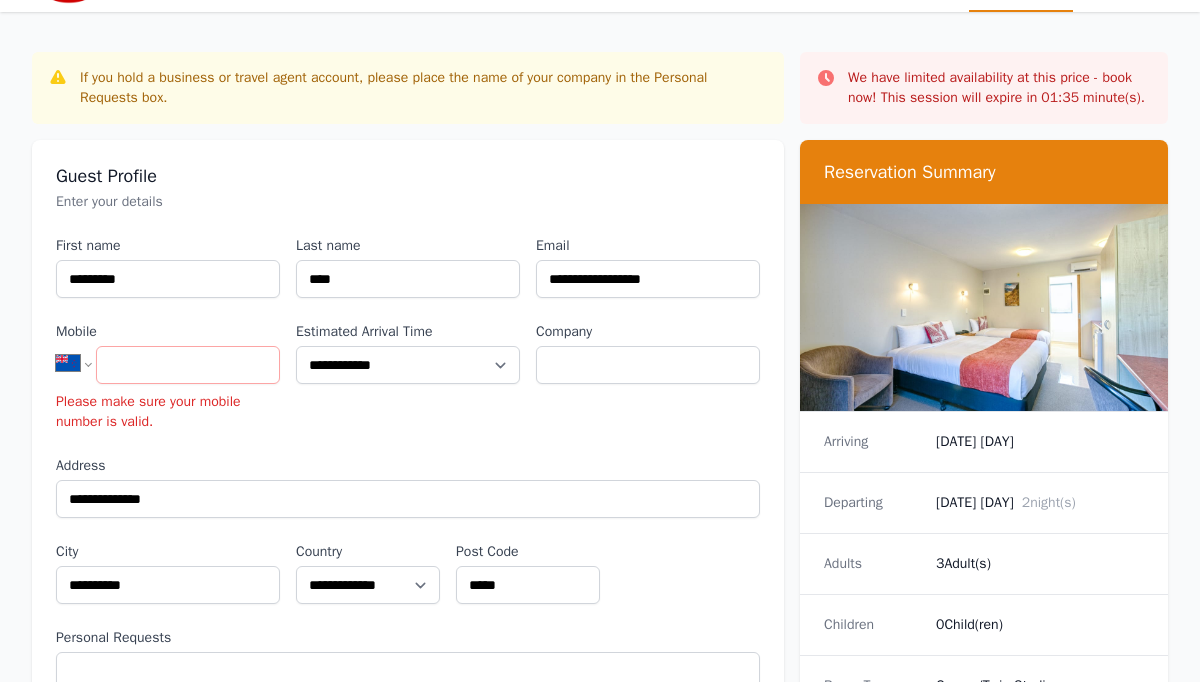 scroll, scrollTop: 55, scrollLeft: 0, axis: vertical 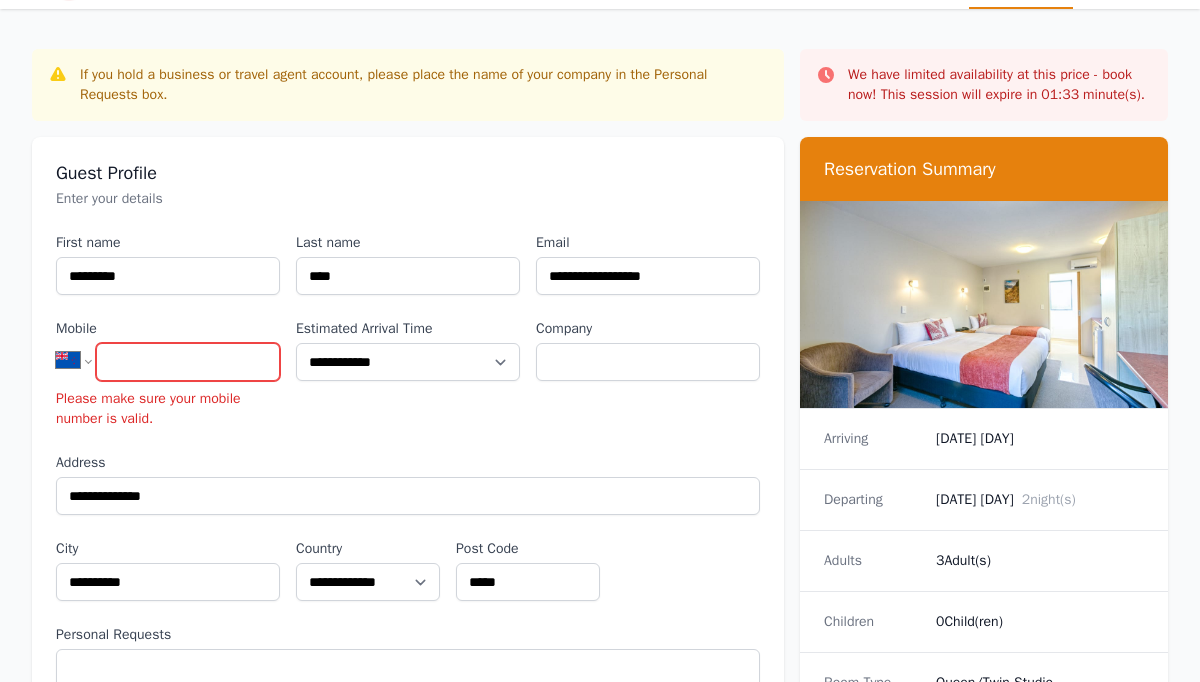 click on "Mobile" at bounding box center [188, 362] 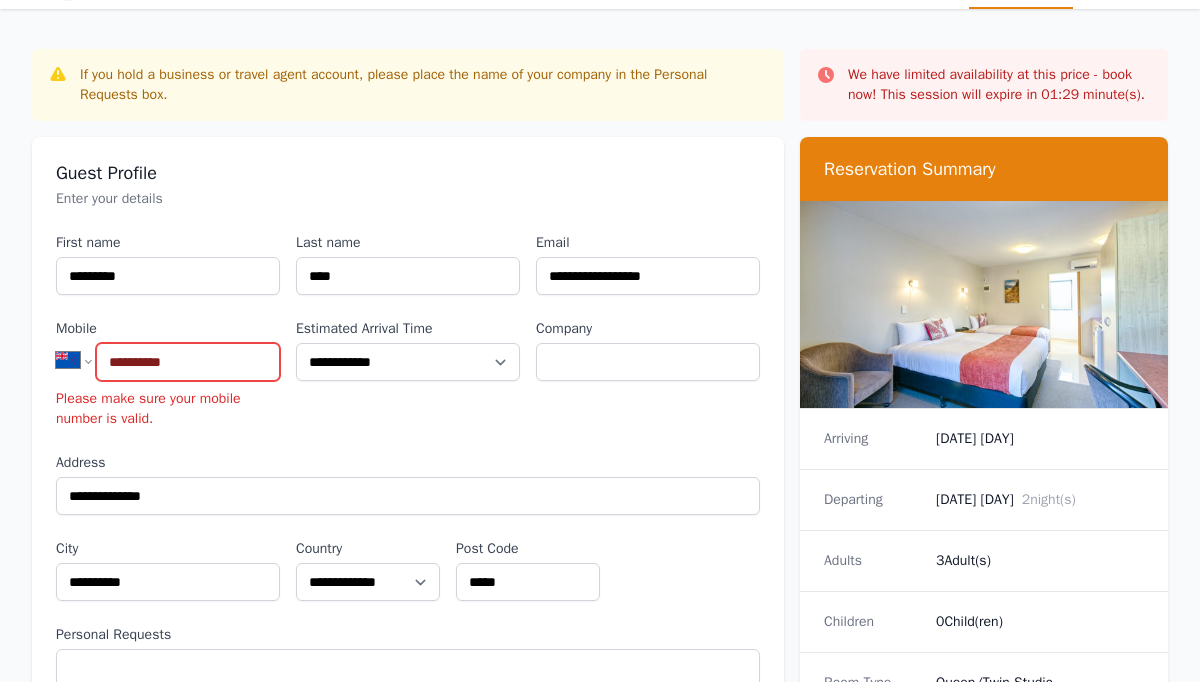 type on "**********" 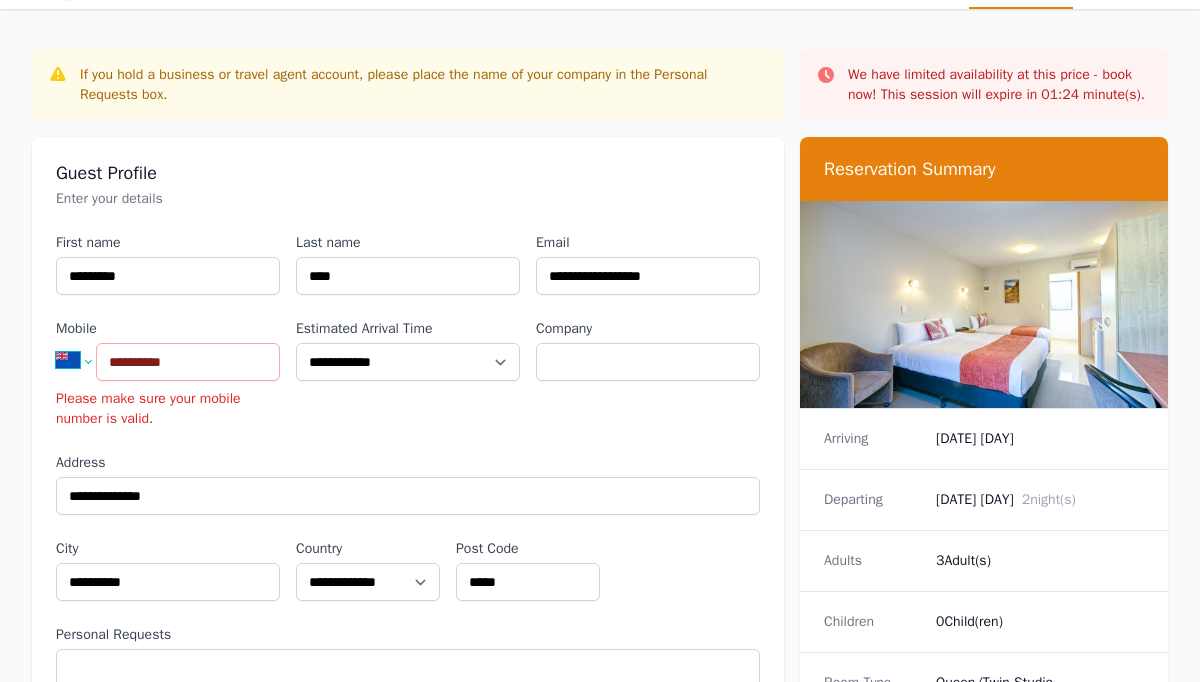 click on "**********" at bounding box center [82, 360] 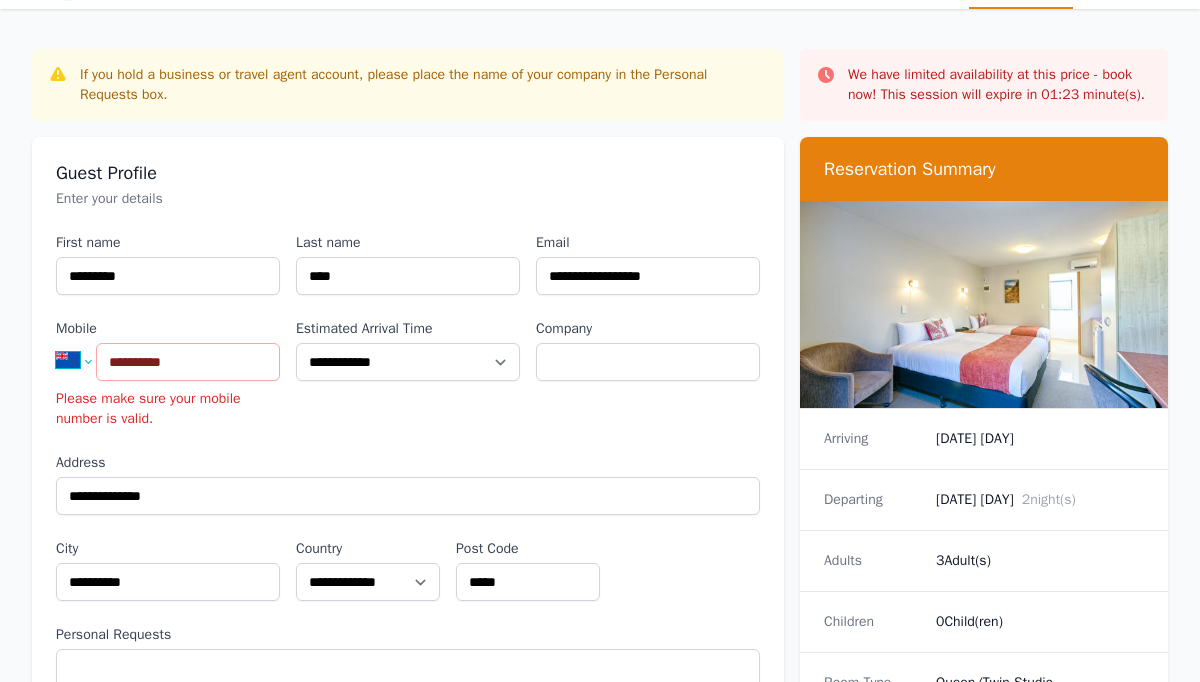click on "**********" at bounding box center [82, 360] 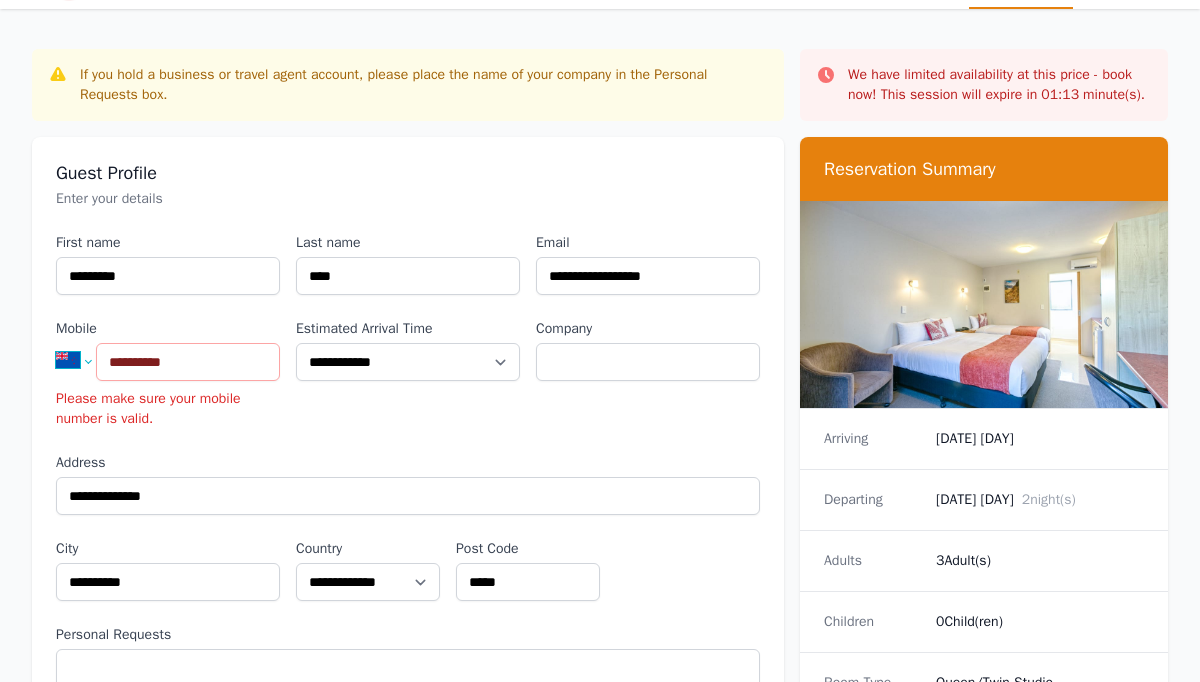select on "**" 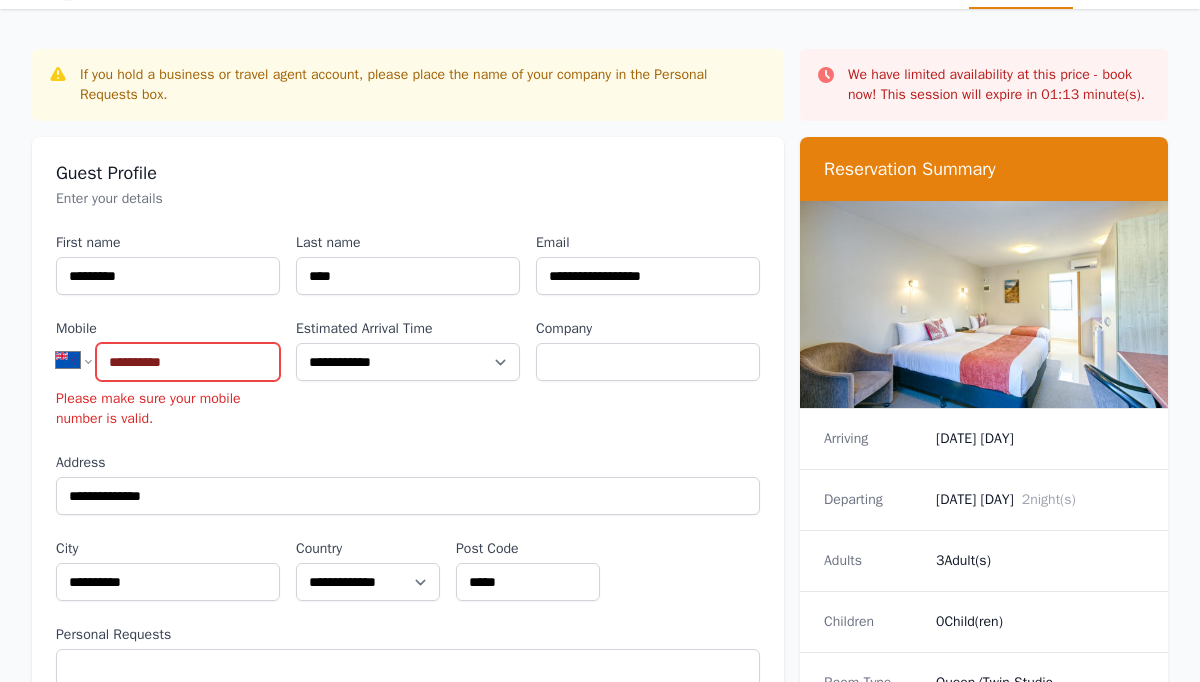 type on "**********" 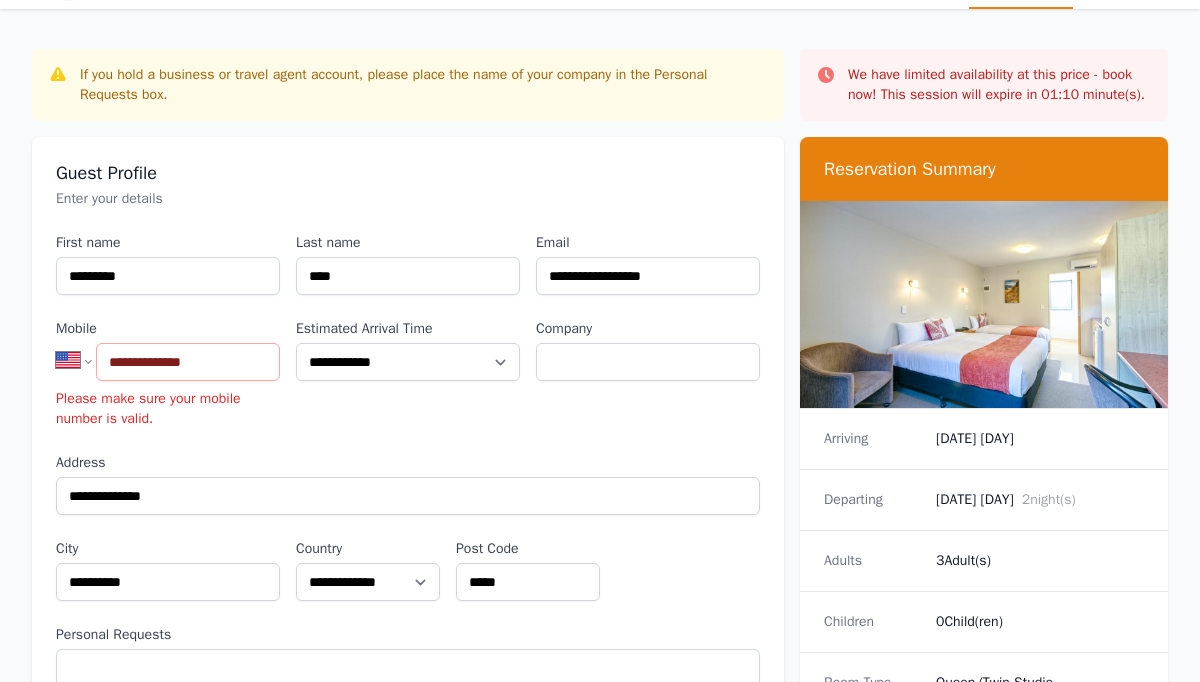 click on "**********" at bounding box center [408, 480] 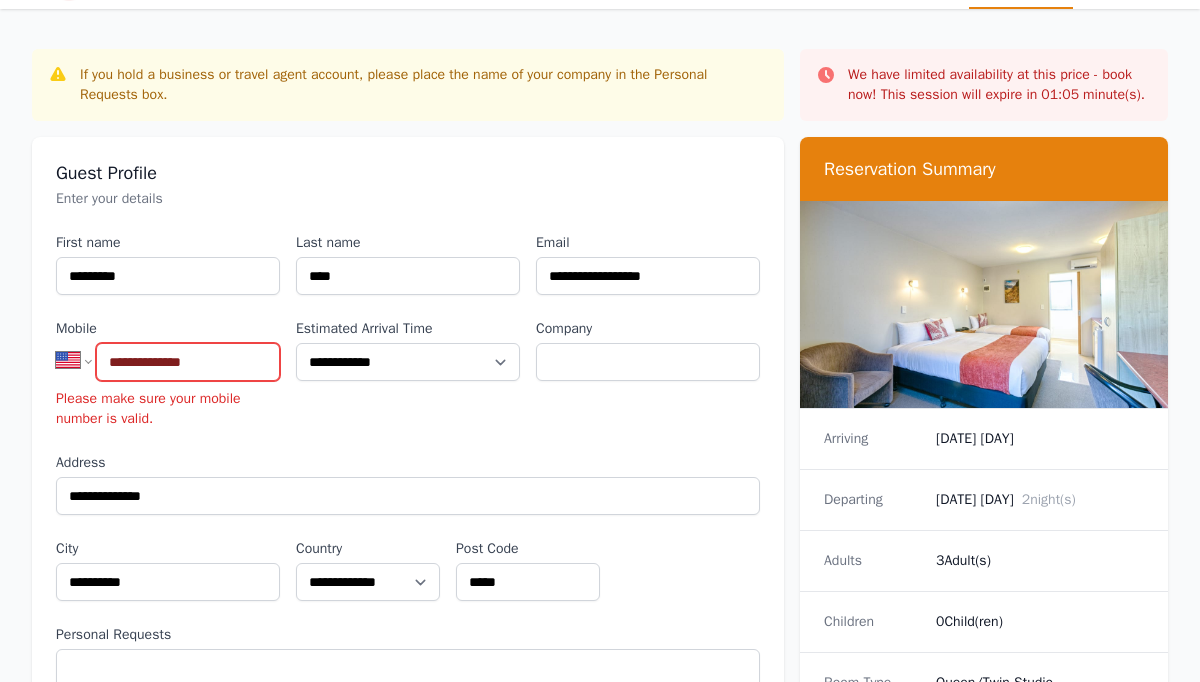 click on "**********" at bounding box center (188, 362) 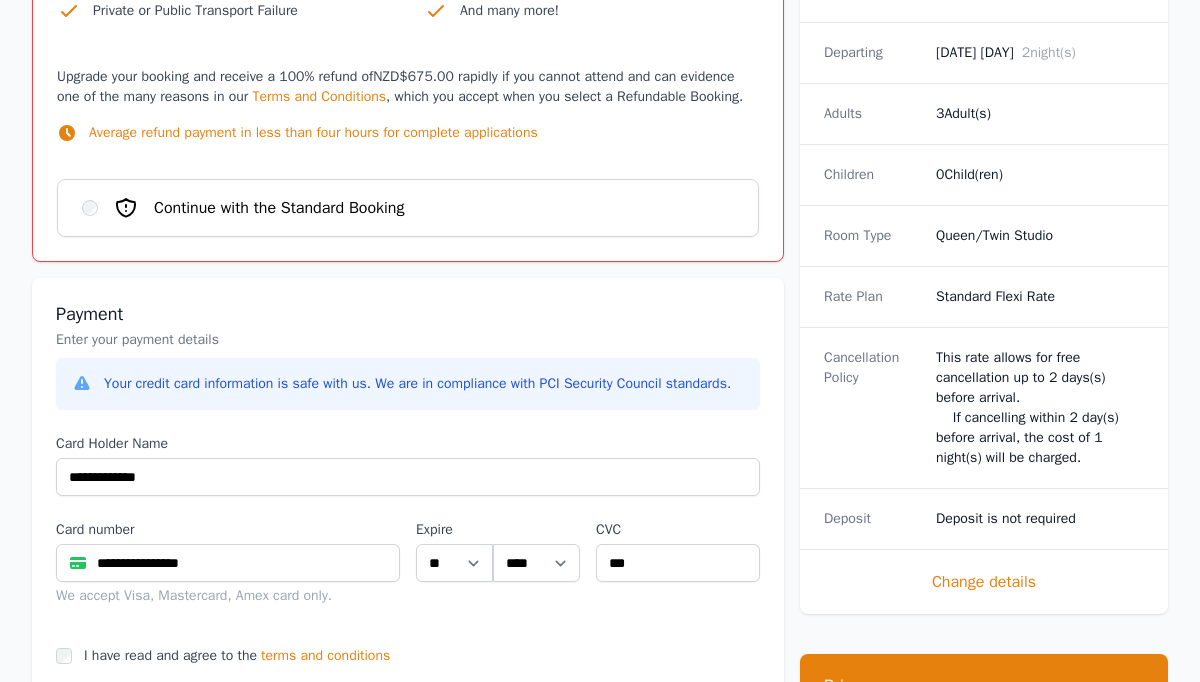 scroll, scrollTop: 1828, scrollLeft: 0, axis: vertical 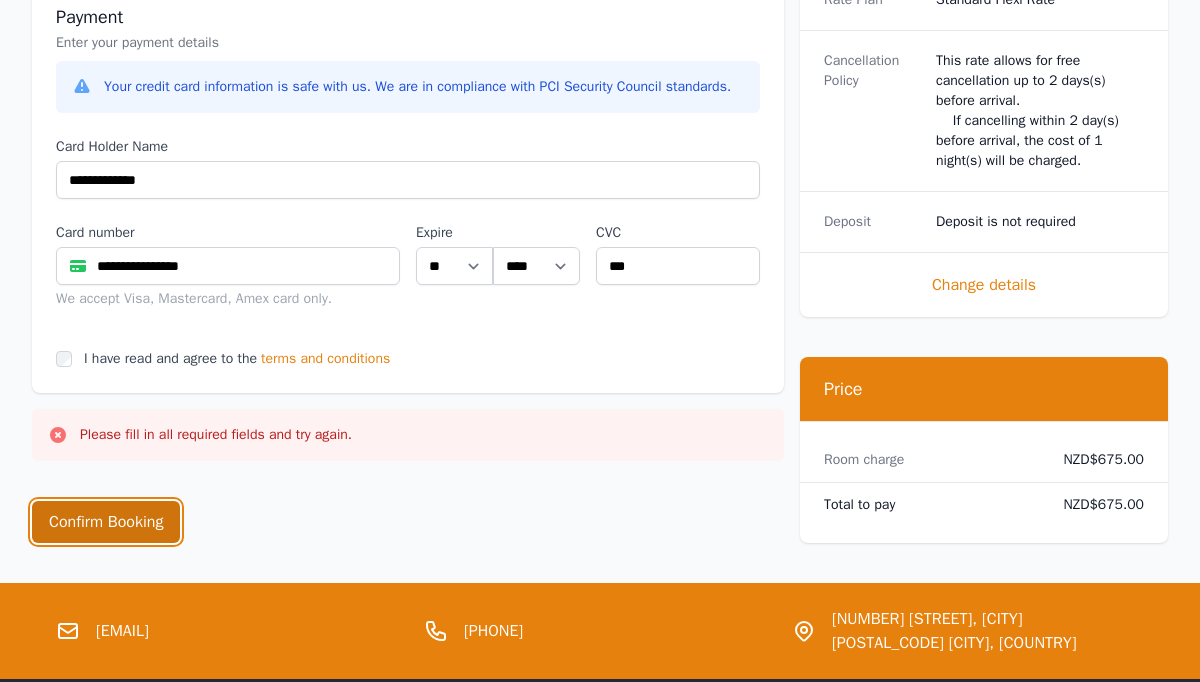 click on "Confirm Booking" at bounding box center [106, 522] 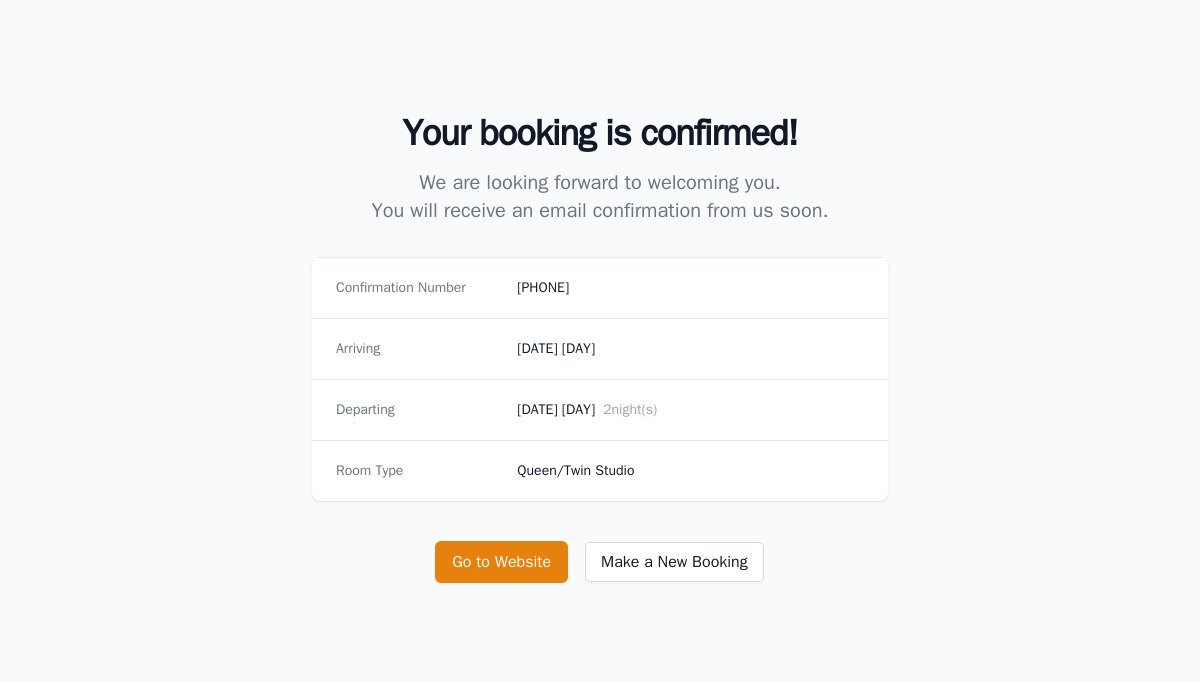 scroll, scrollTop: 164, scrollLeft: 0, axis: vertical 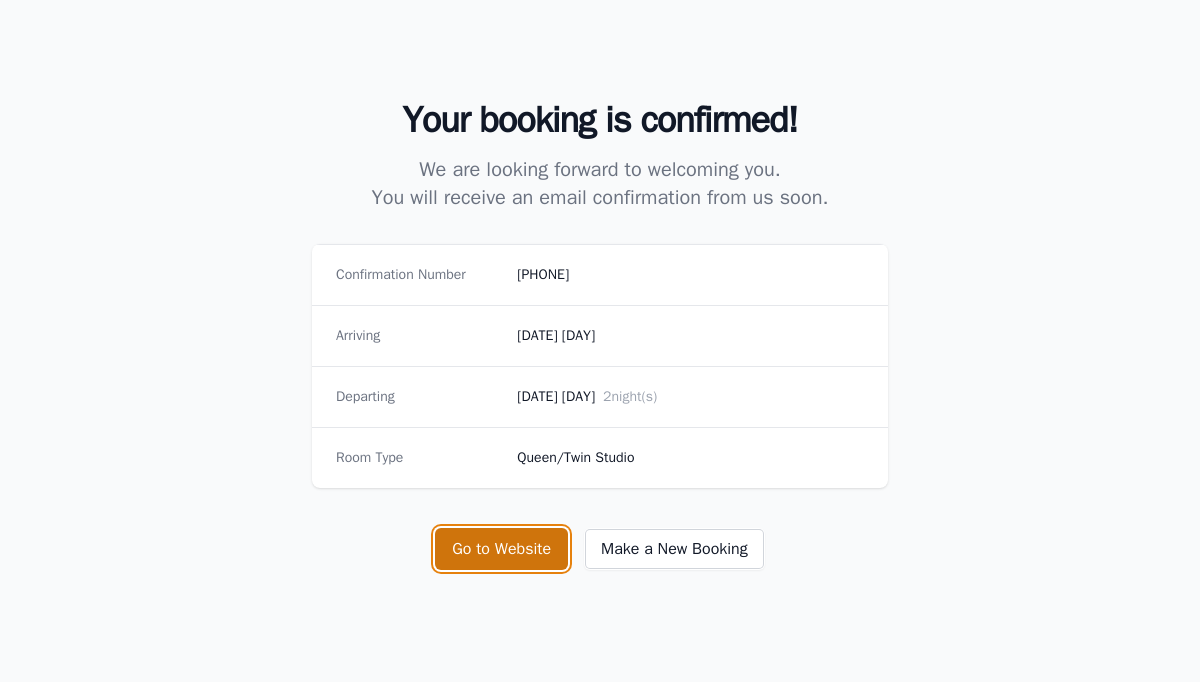 click on "Go to Website" at bounding box center (501, 549) 